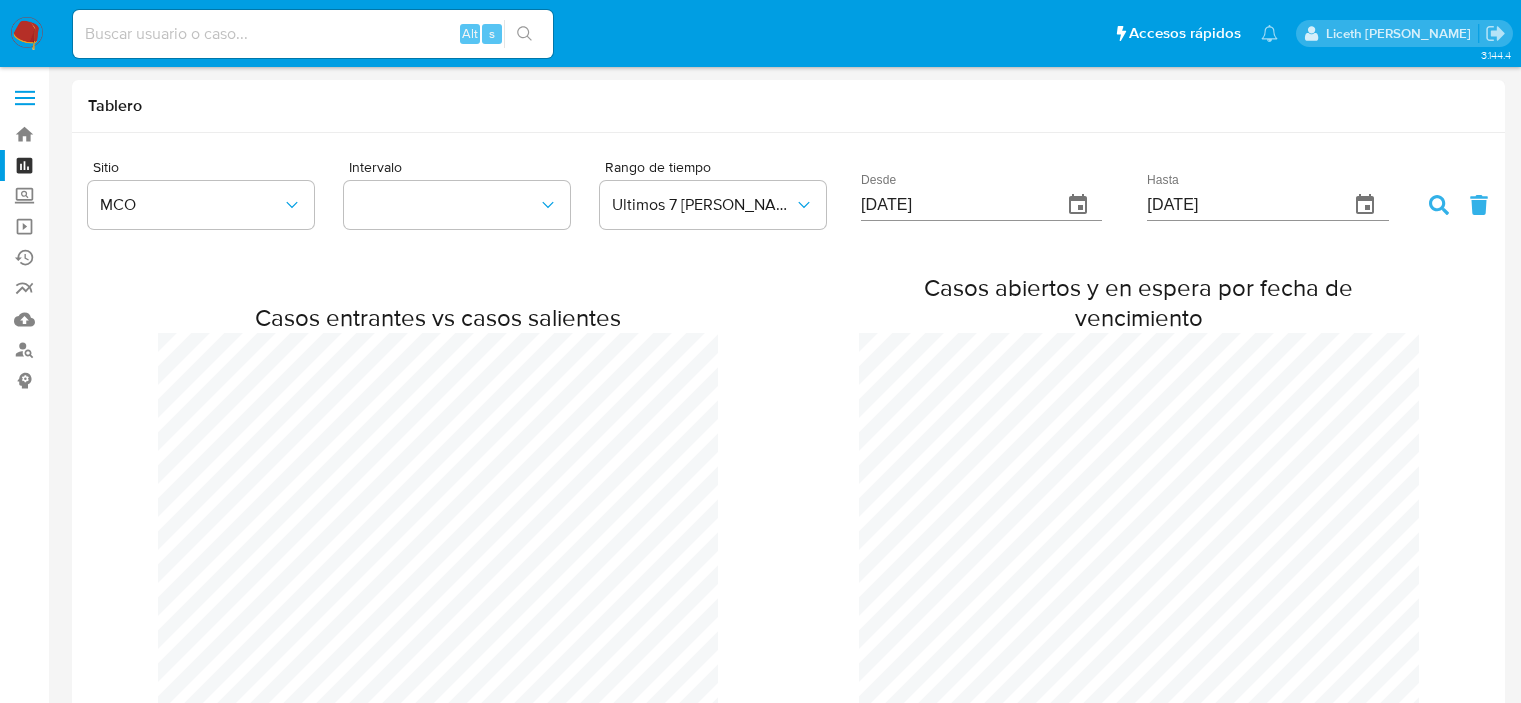 scroll, scrollTop: 0, scrollLeft: 0, axis: both 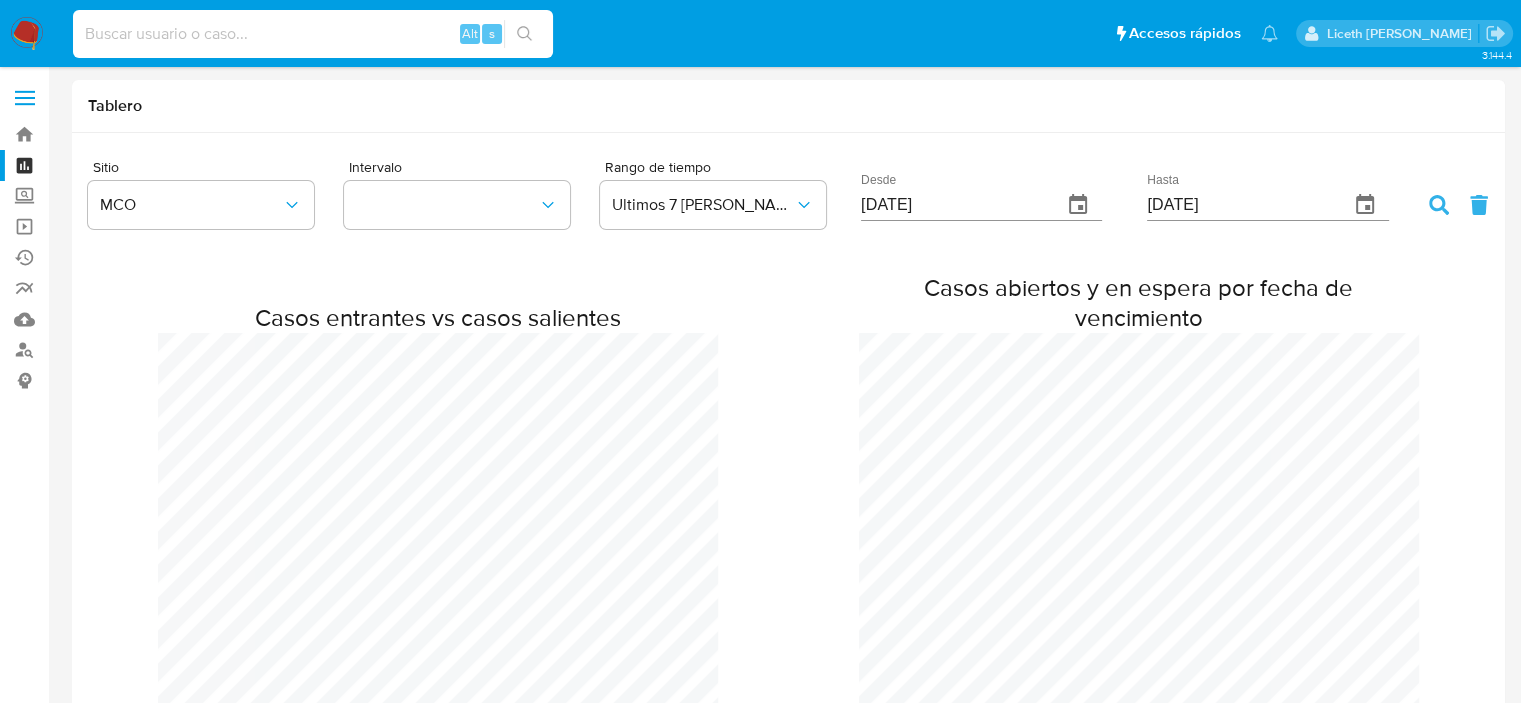 click at bounding box center (313, 34) 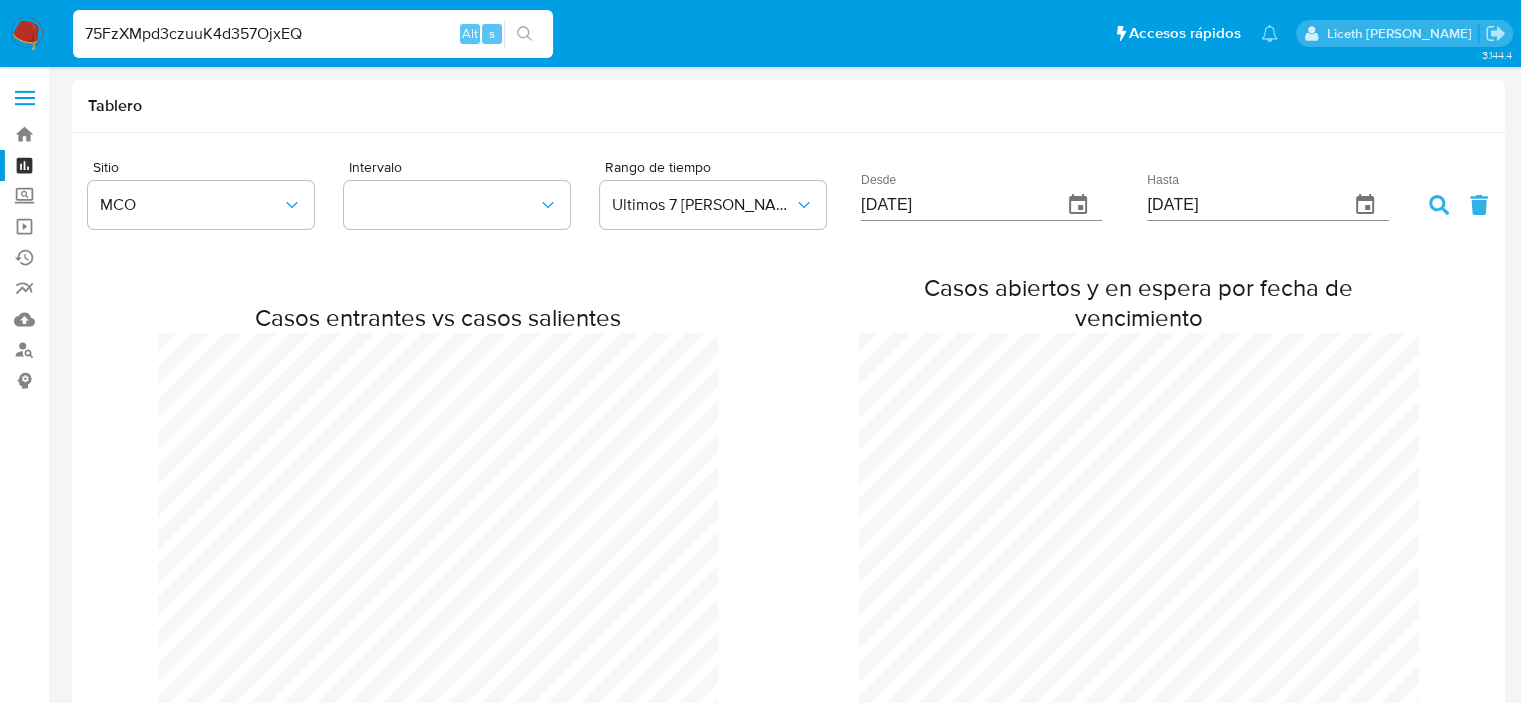 type on "75FzXMpd3czuuK4d357OjxEQ" 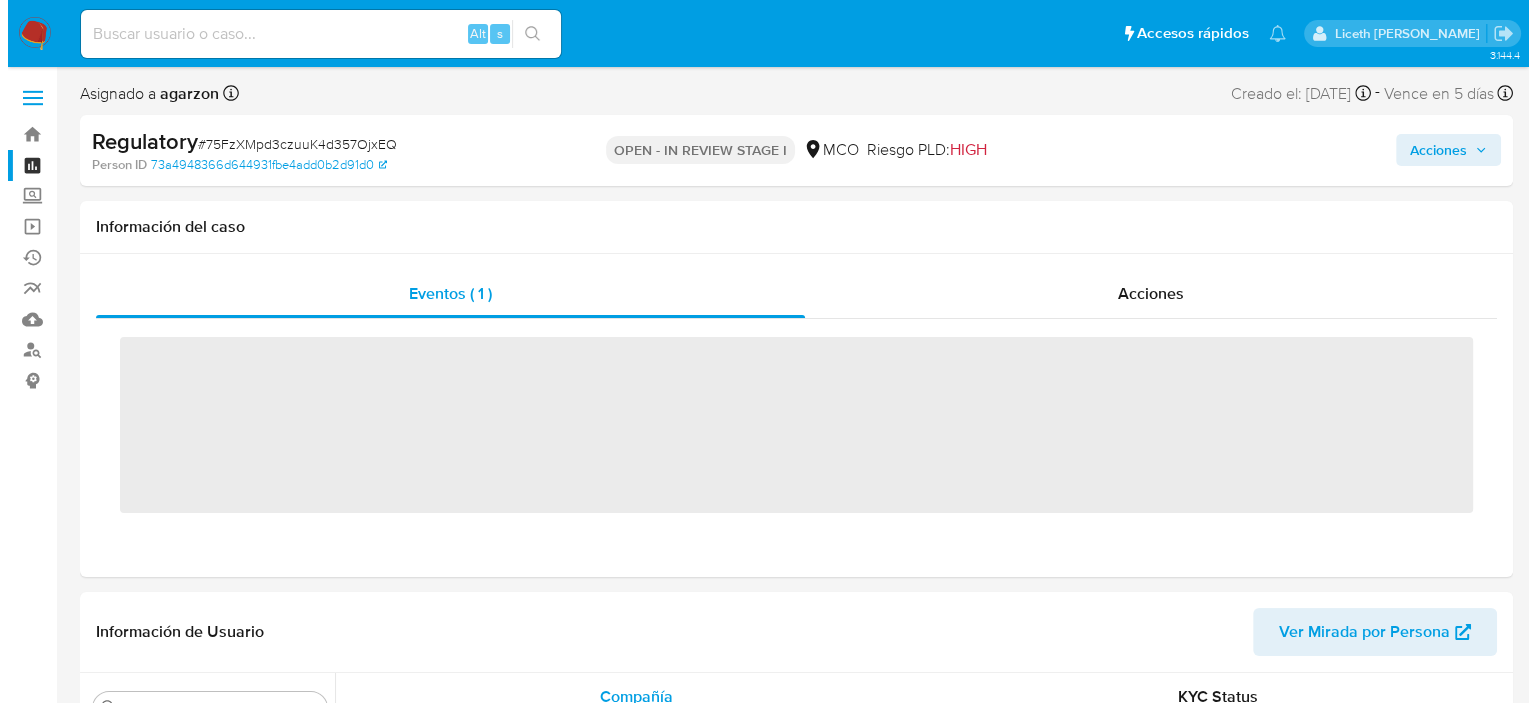 scroll, scrollTop: 796, scrollLeft: 0, axis: vertical 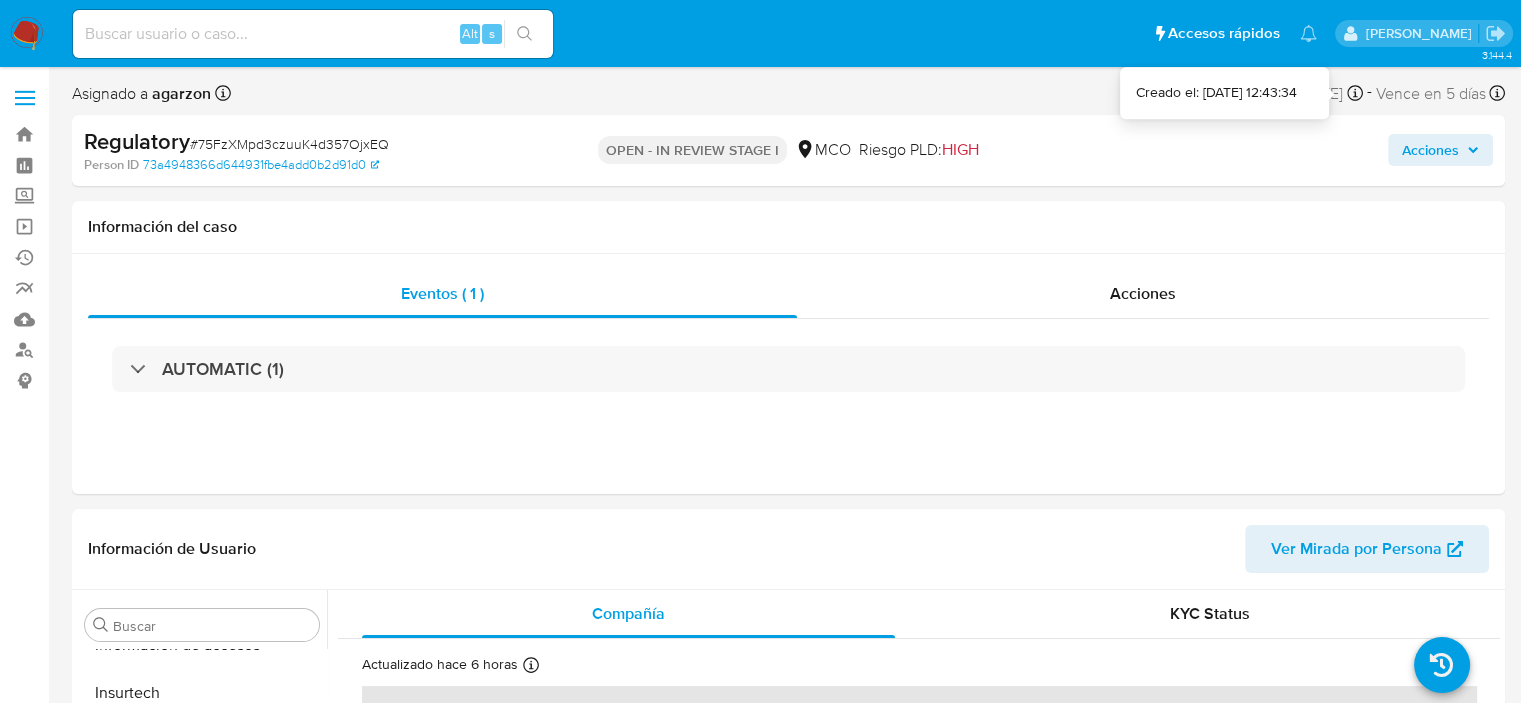 select on "10" 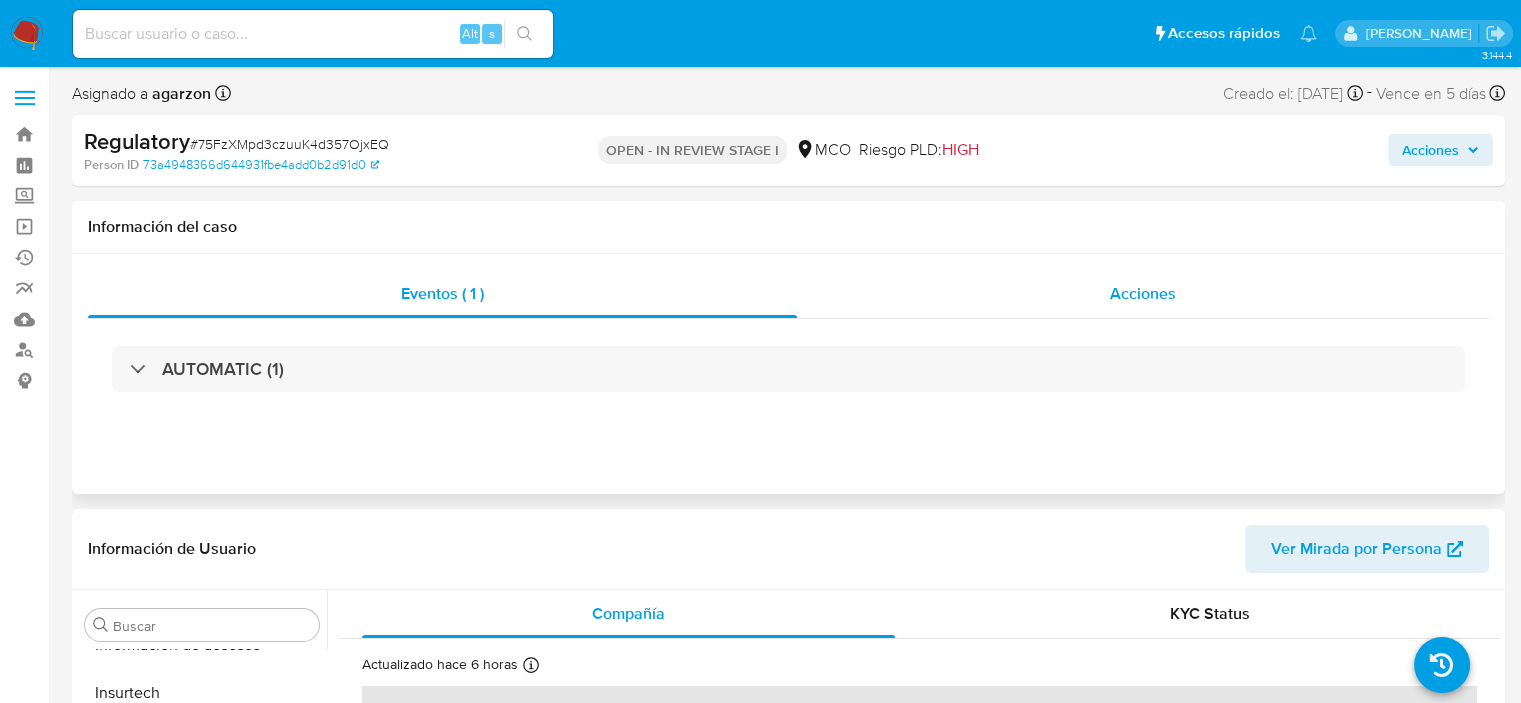 click on "Acciones" at bounding box center (1143, 294) 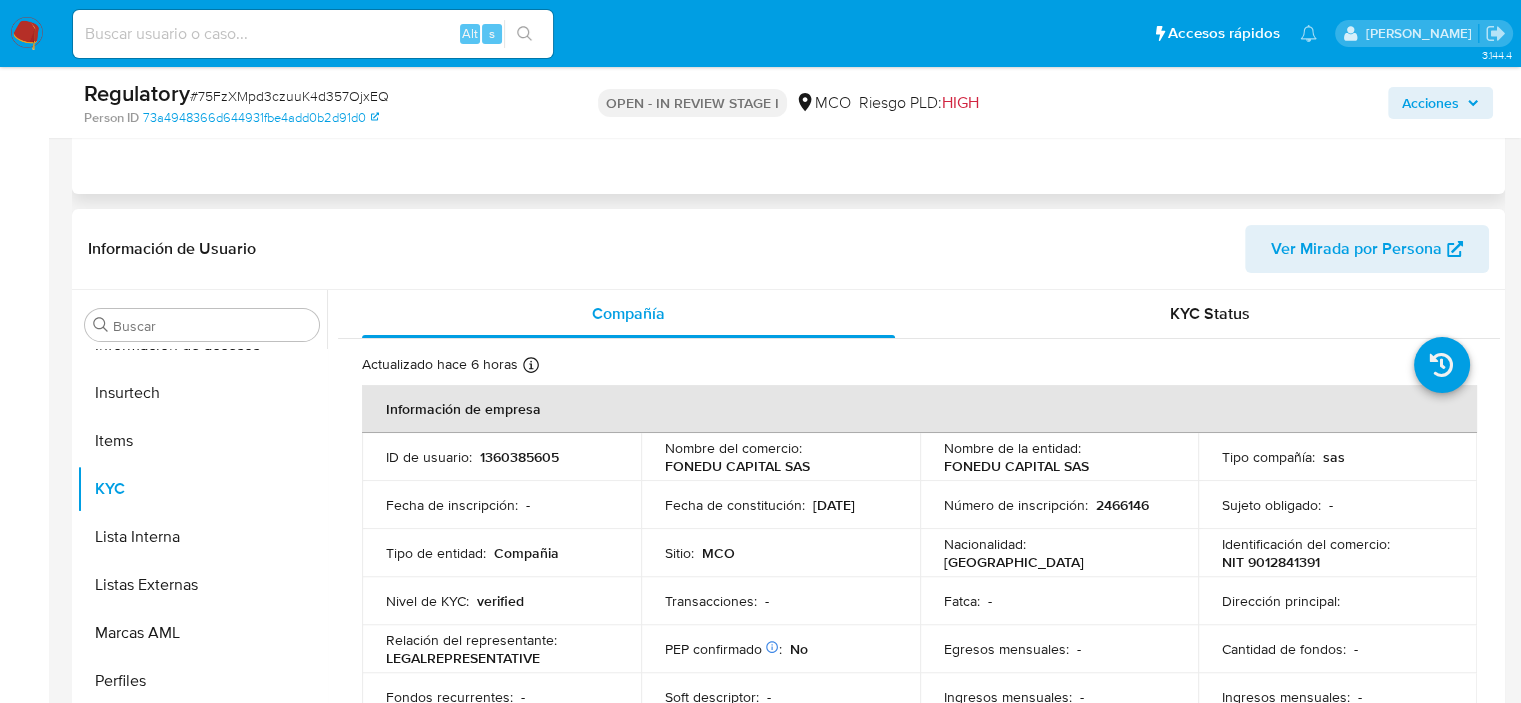 scroll, scrollTop: 380, scrollLeft: 0, axis: vertical 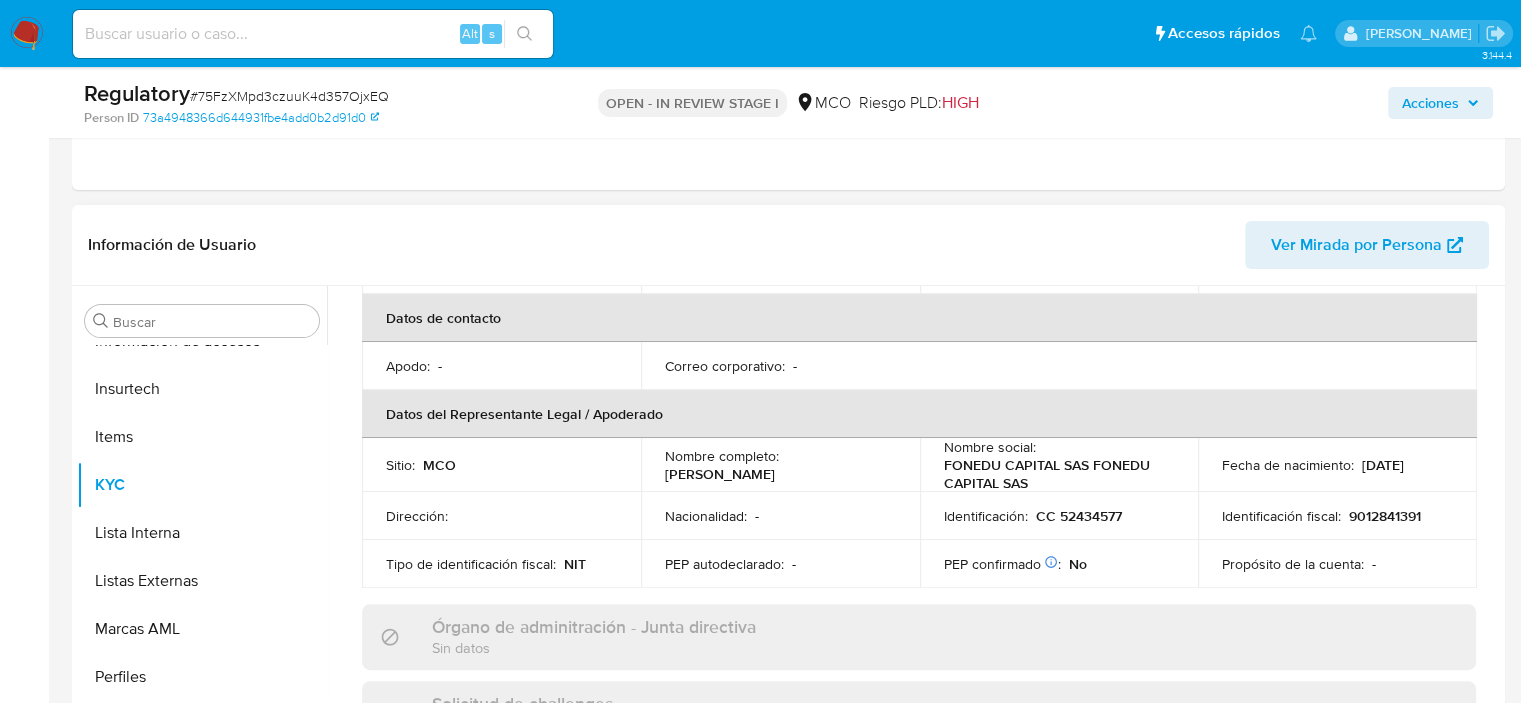 drag, startPoint x: 660, startPoint y: 471, endPoint x: 823, endPoint y: 483, distance: 163.44112 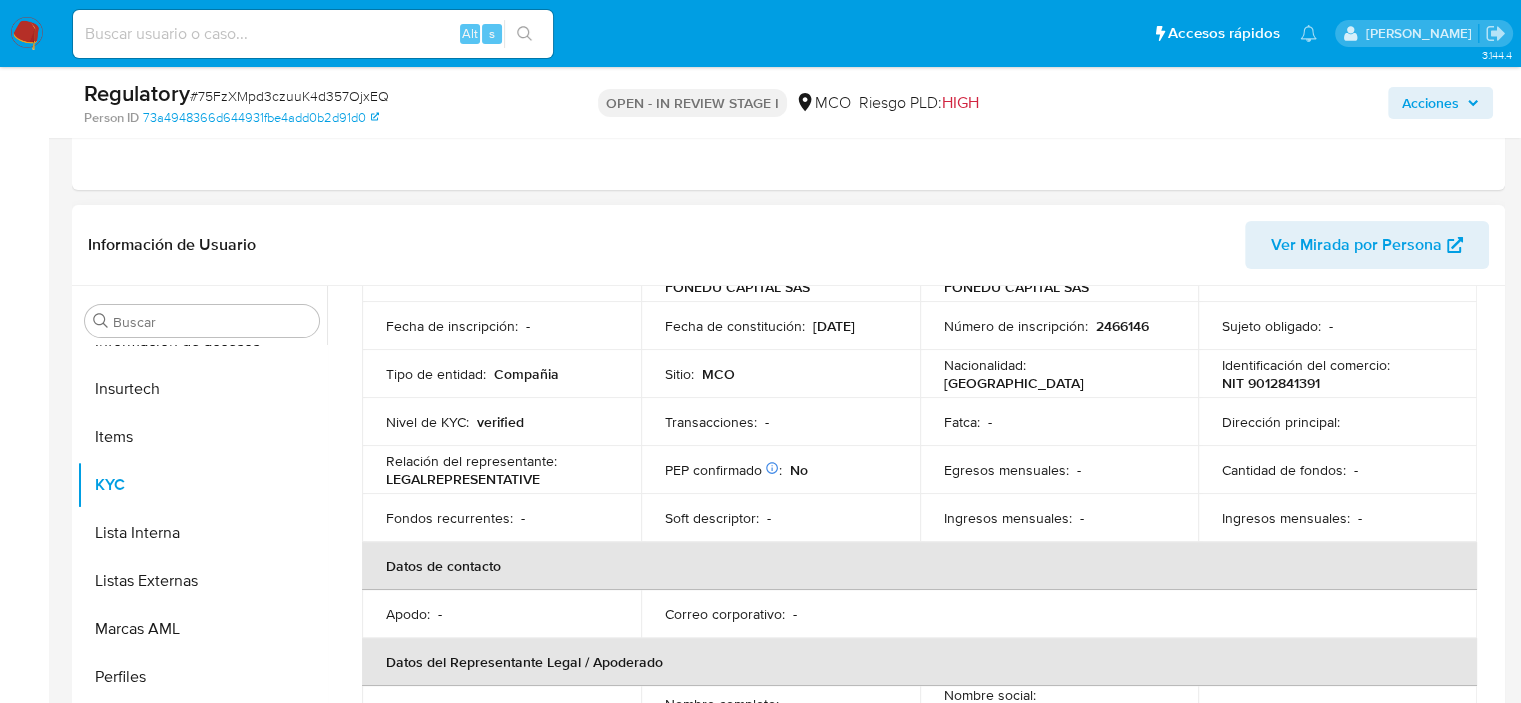 scroll, scrollTop: 0, scrollLeft: 0, axis: both 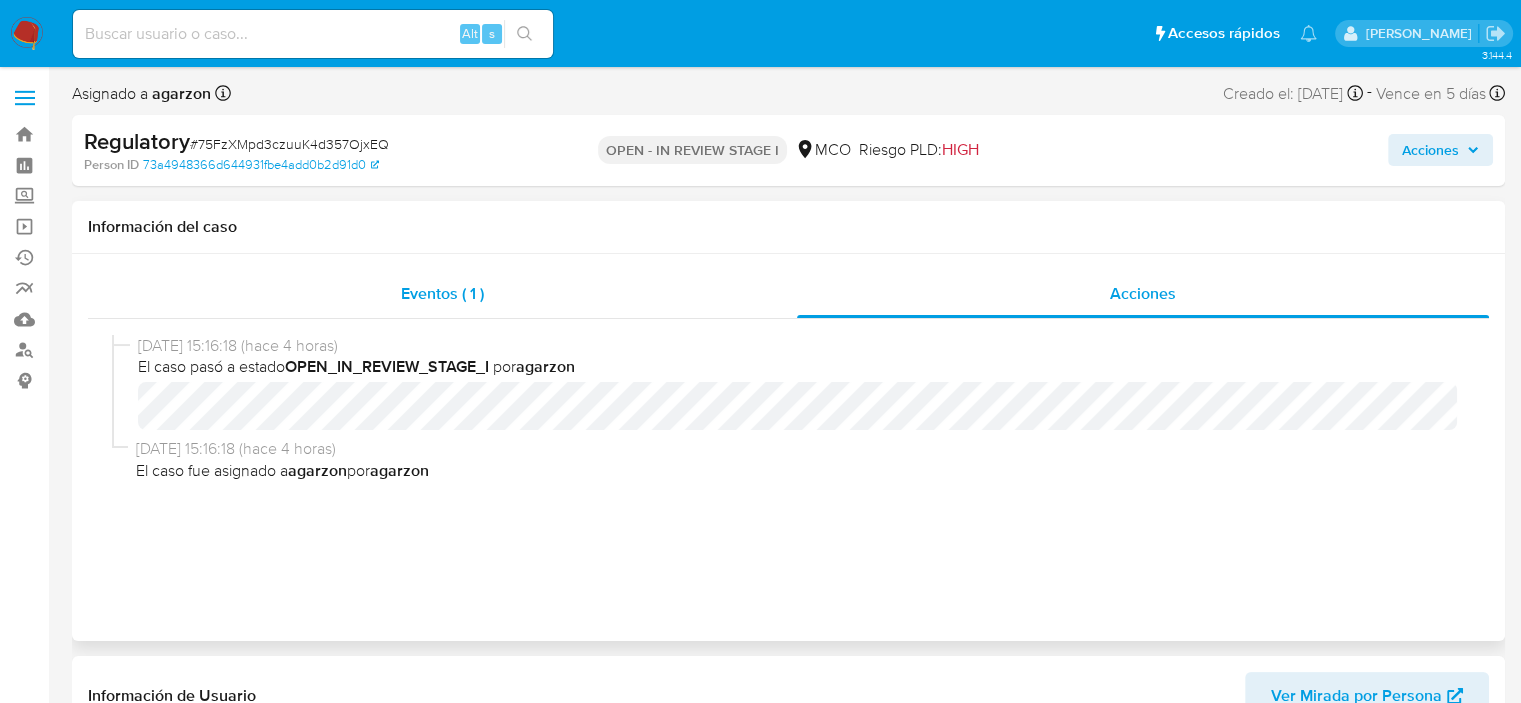 click on "Eventos ( 1 )" at bounding box center (442, 294) 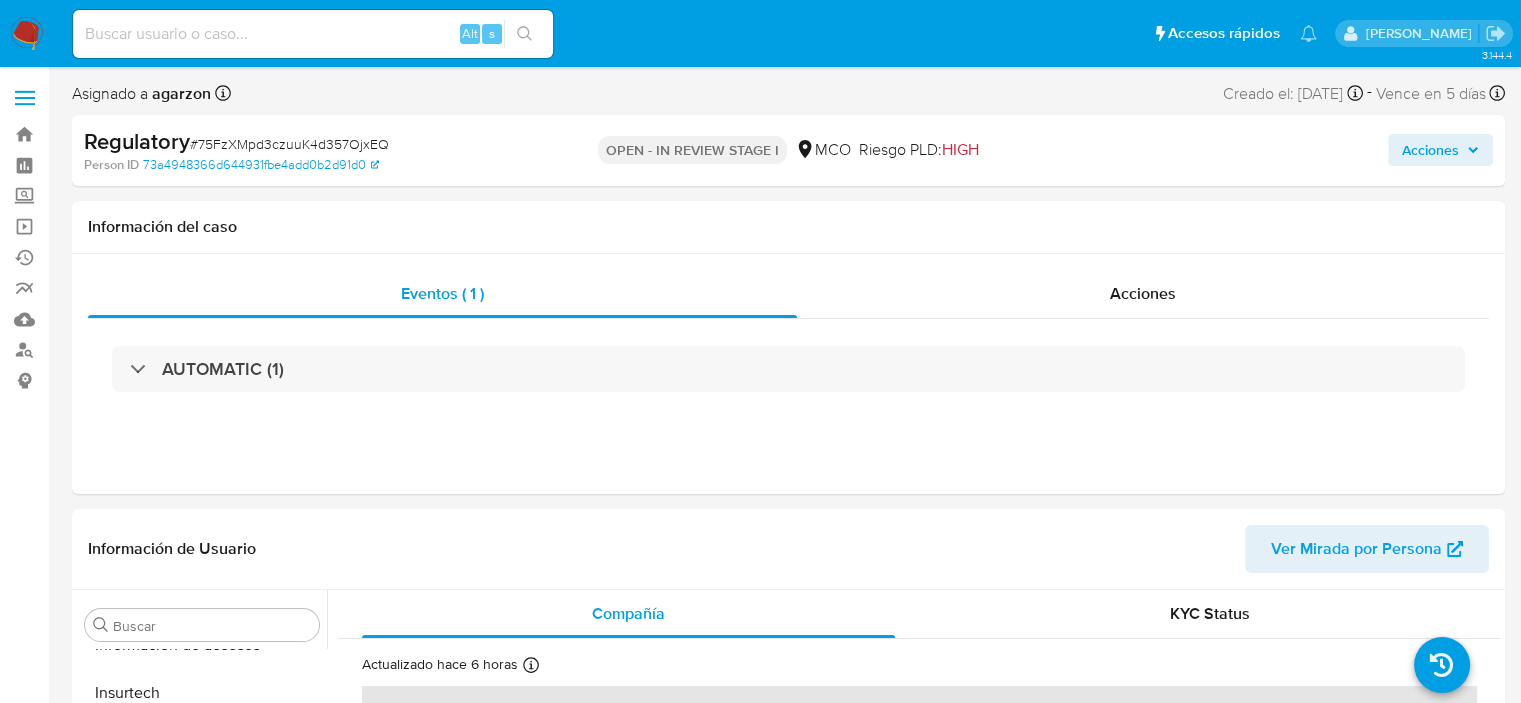 click on "AUTOMATIC (1)" at bounding box center (788, 369) 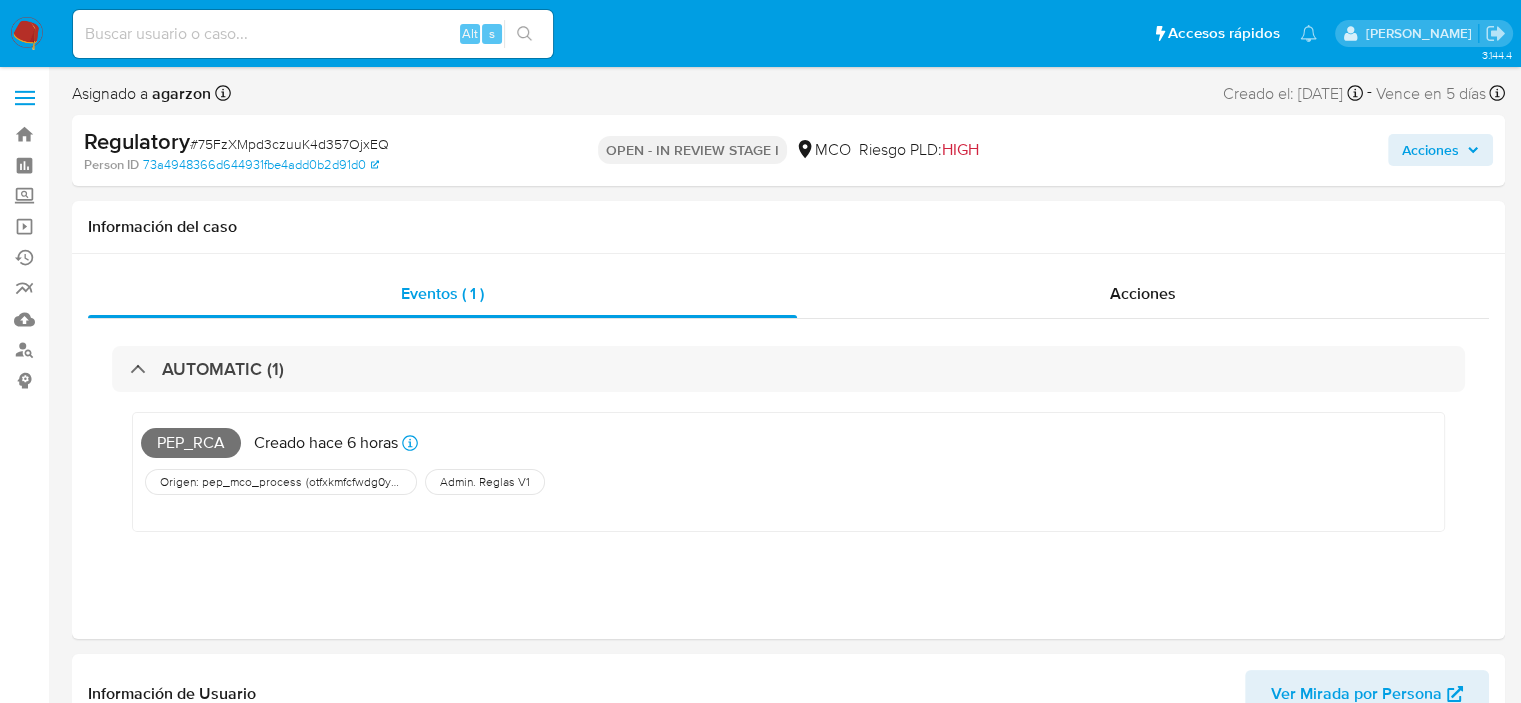 click on "# 75FzXMpd3czuuK4d357OjxEQ" at bounding box center (289, 144) 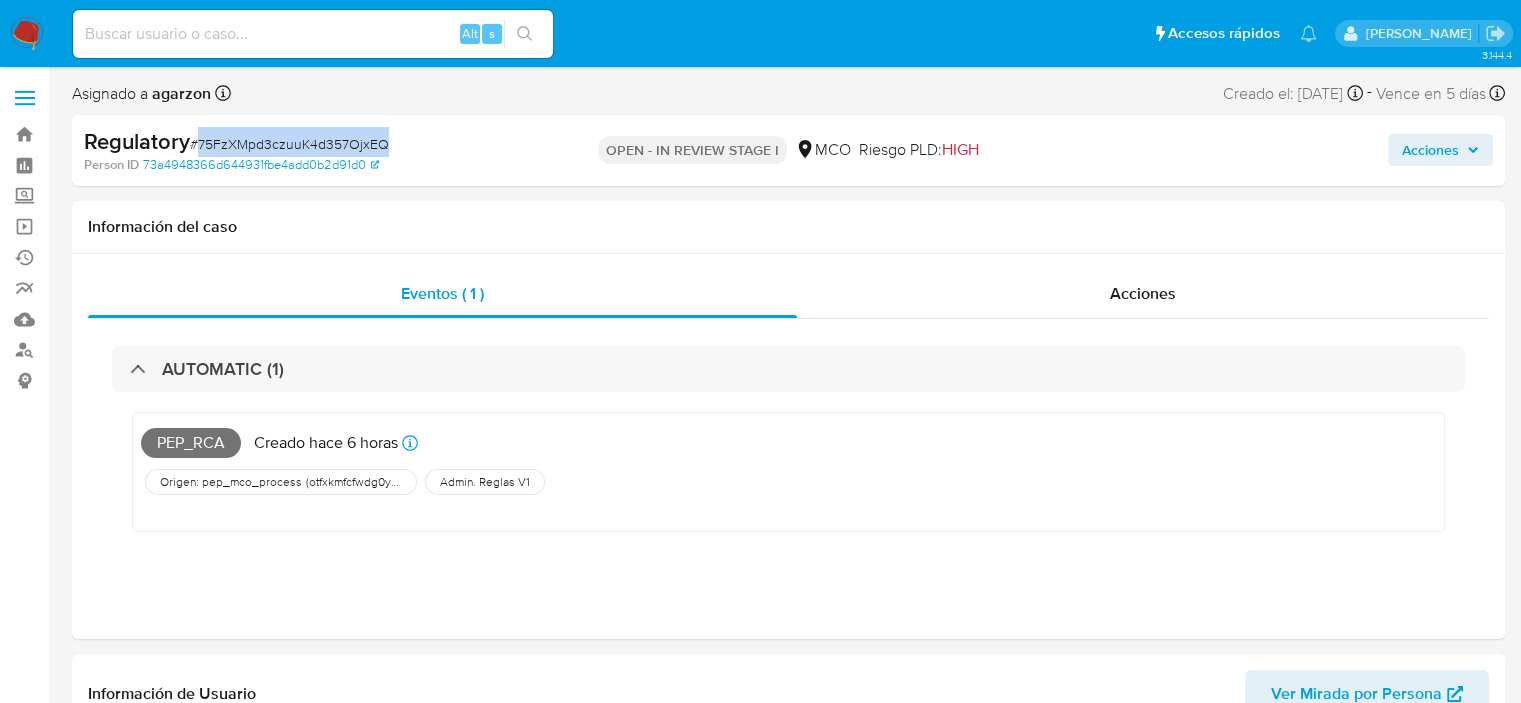 click on "# 75FzXMpd3czuuK4d357OjxEQ" at bounding box center (289, 144) 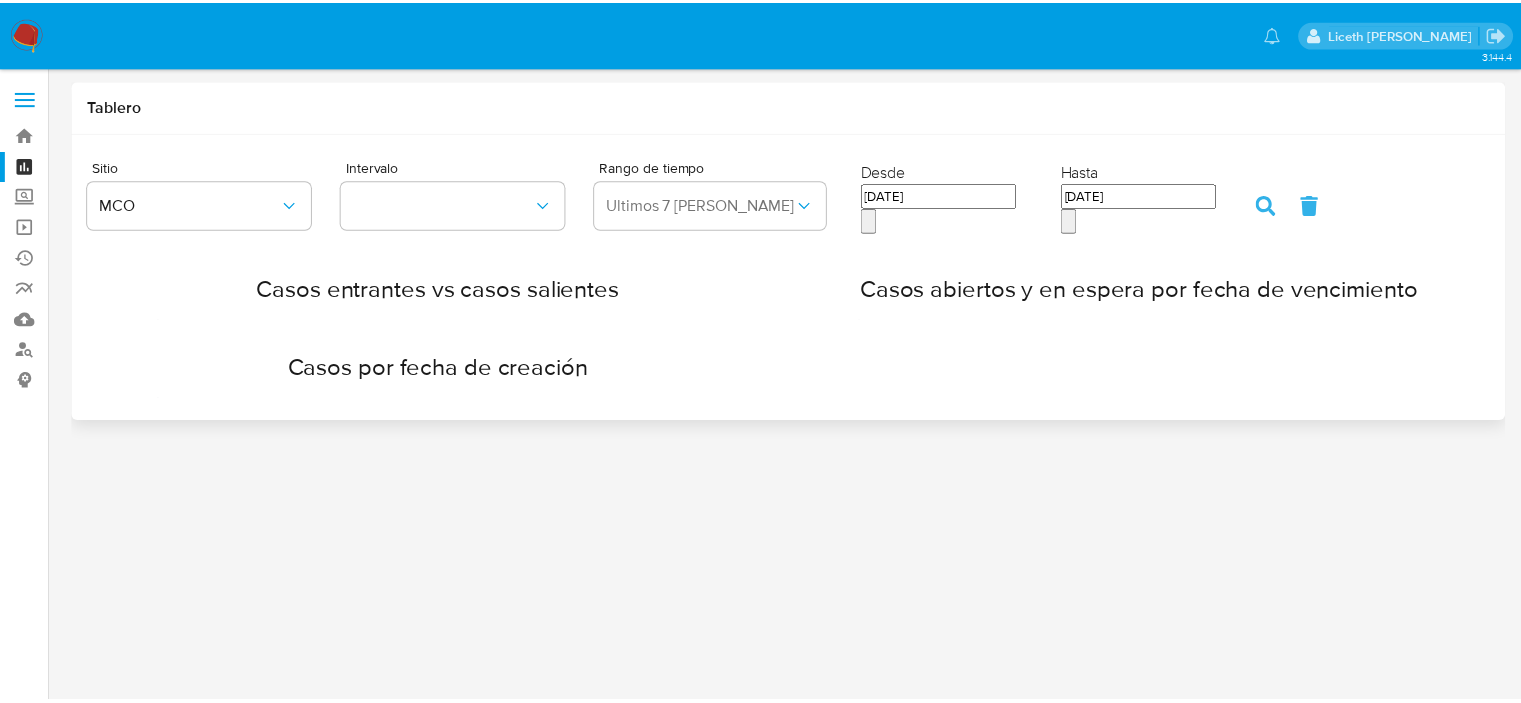 scroll, scrollTop: 0, scrollLeft: 0, axis: both 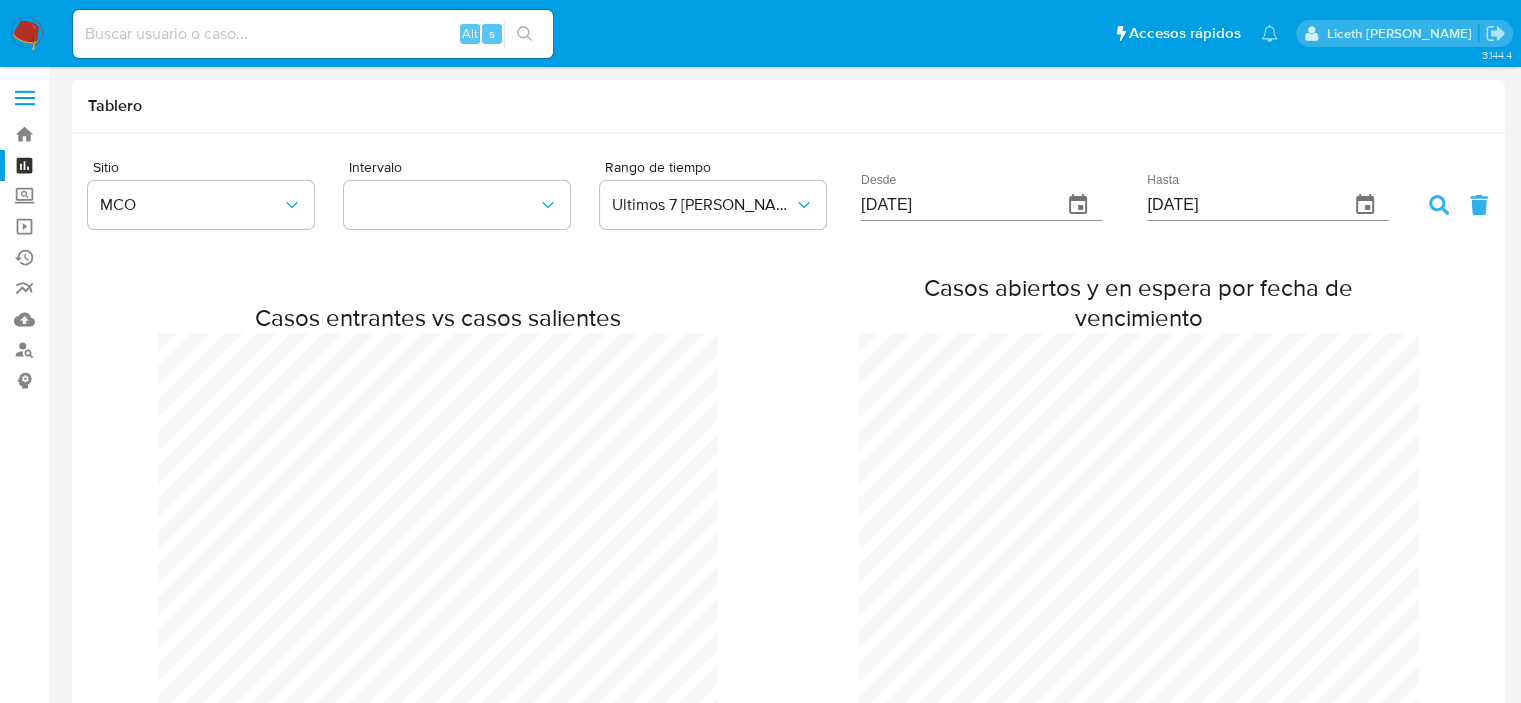 click at bounding box center (27, 34) 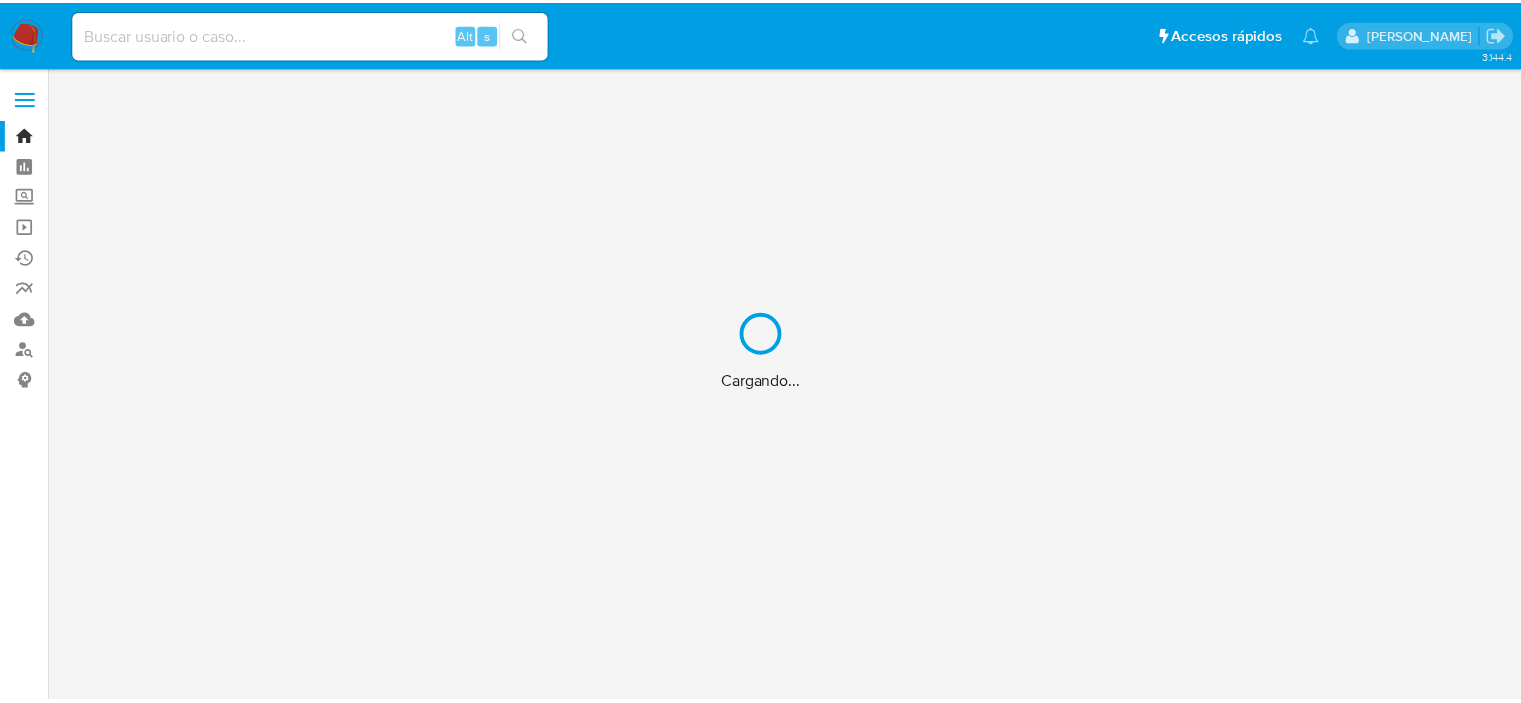scroll, scrollTop: 0, scrollLeft: 0, axis: both 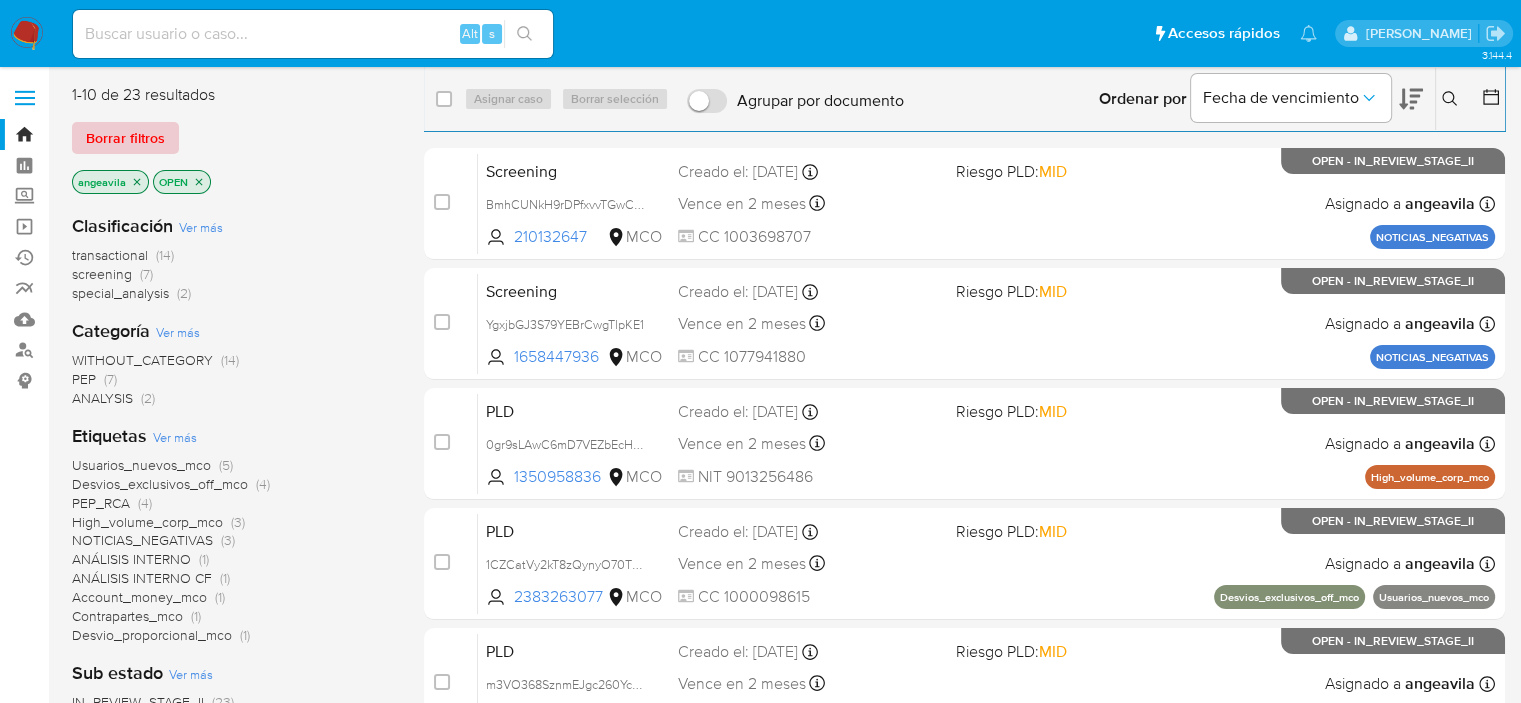 click on "Borrar filtros" at bounding box center (125, 138) 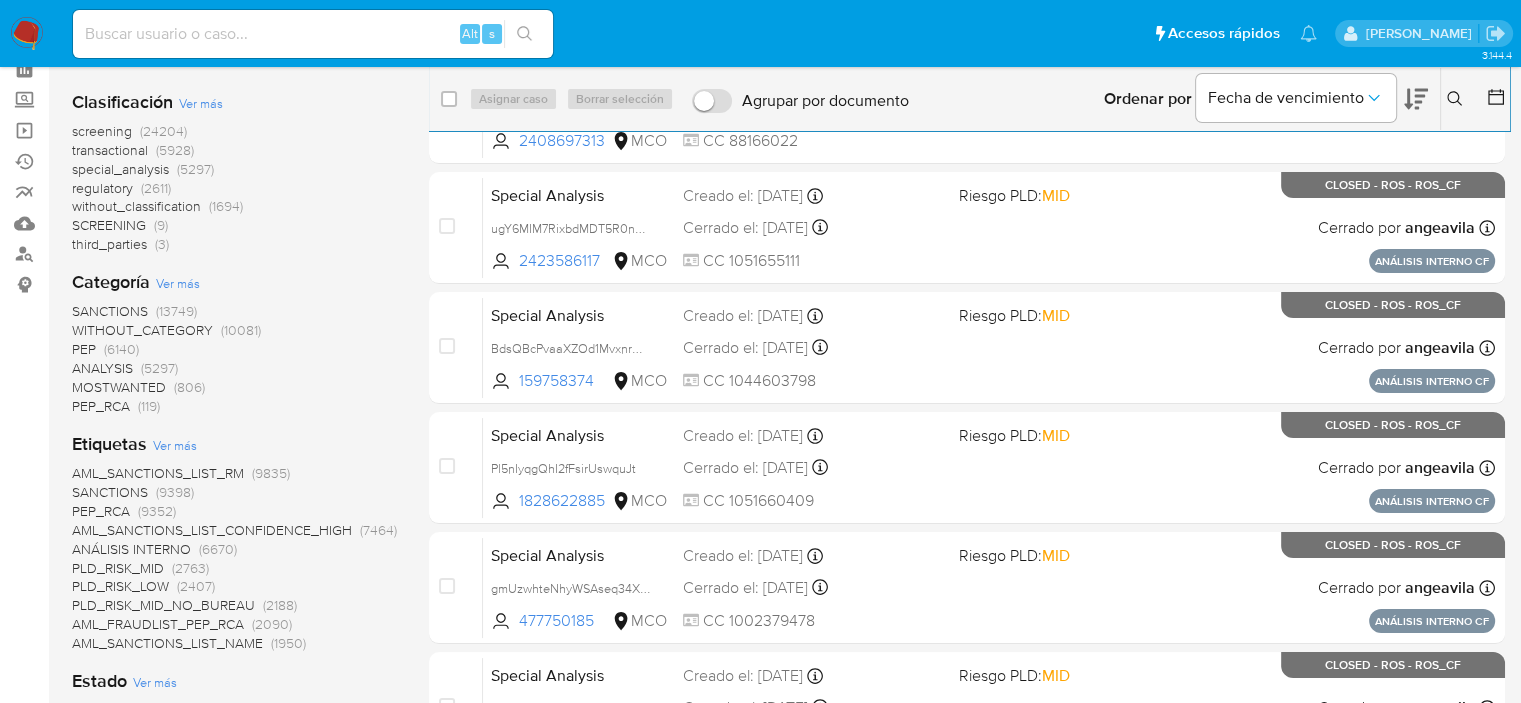 scroll, scrollTop: 103, scrollLeft: 0, axis: vertical 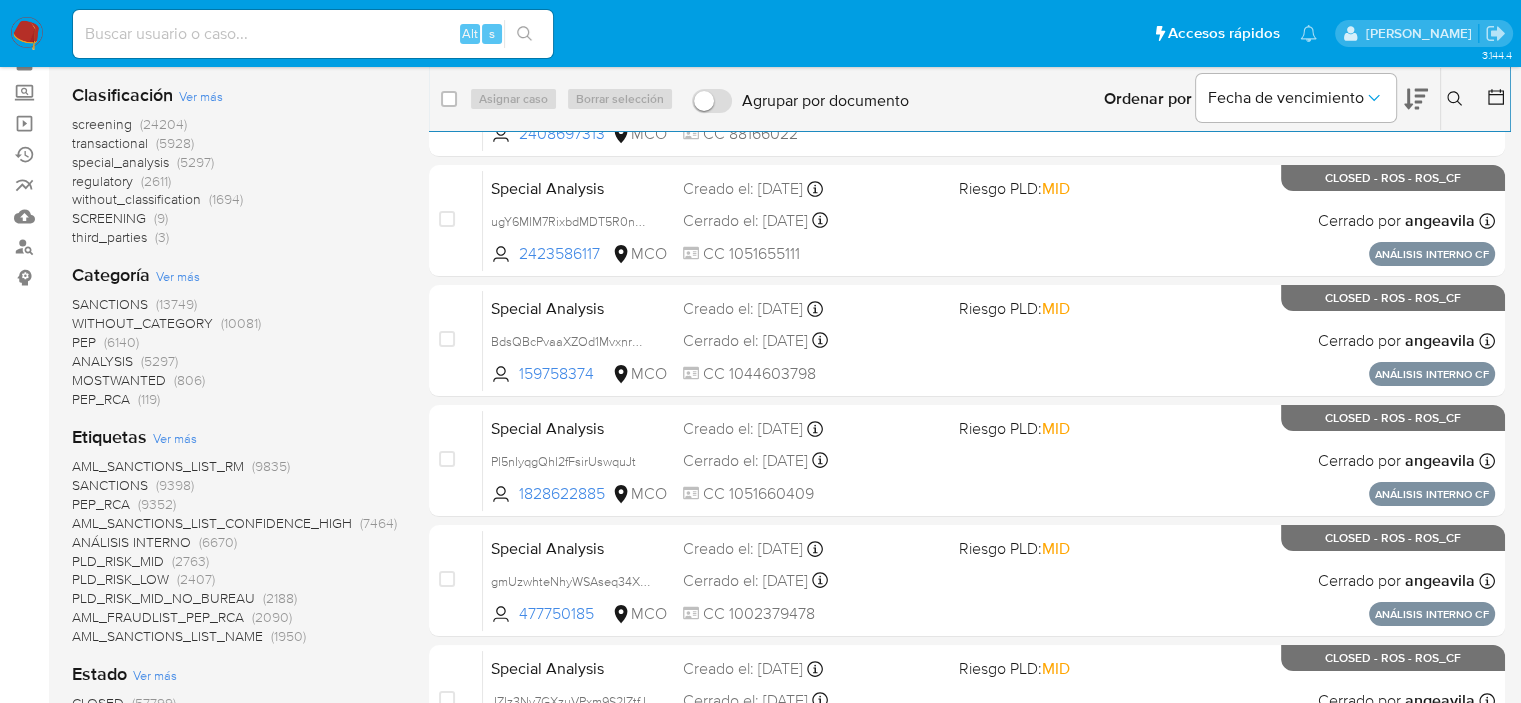 click on "regulatory" at bounding box center (102, 181) 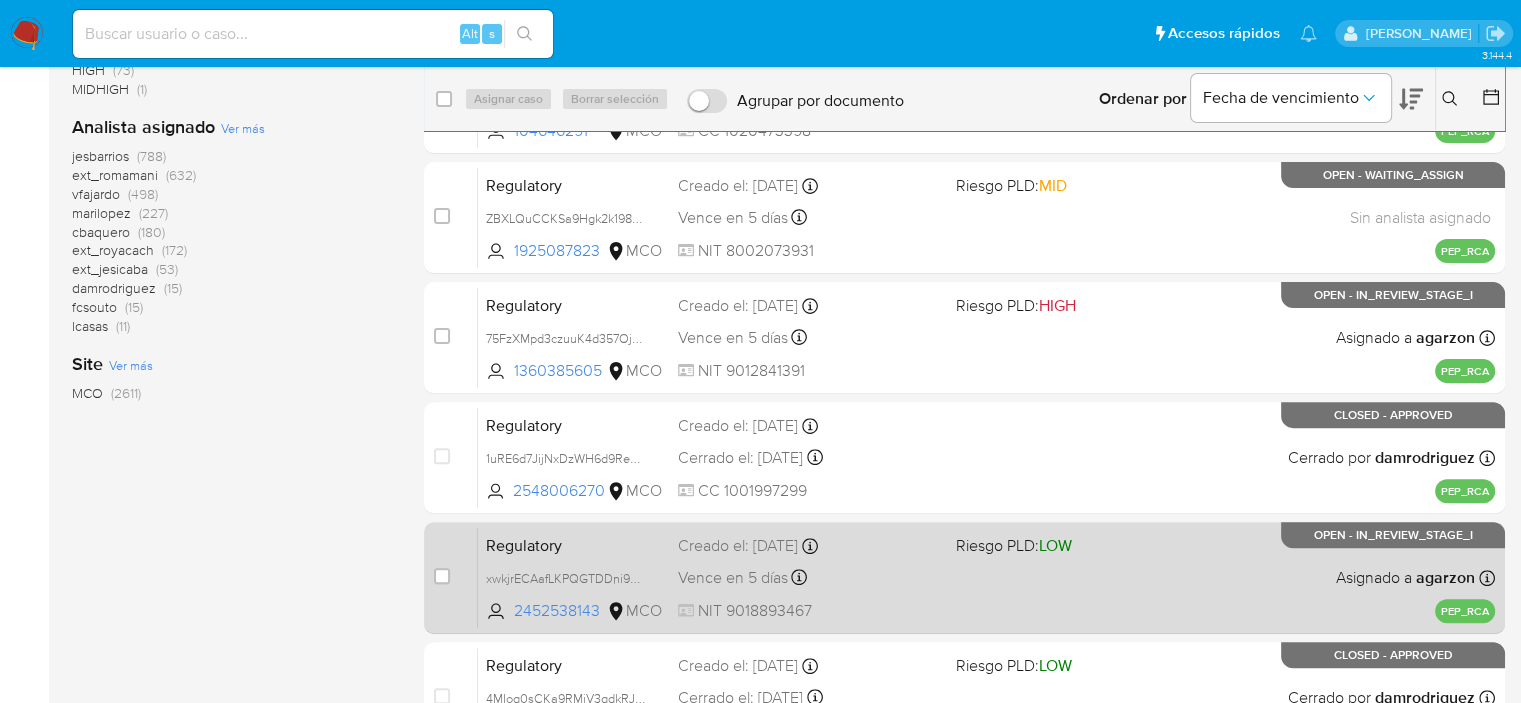 scroll, scrollTop: 721, scrollLeft: 0, axis: vertical 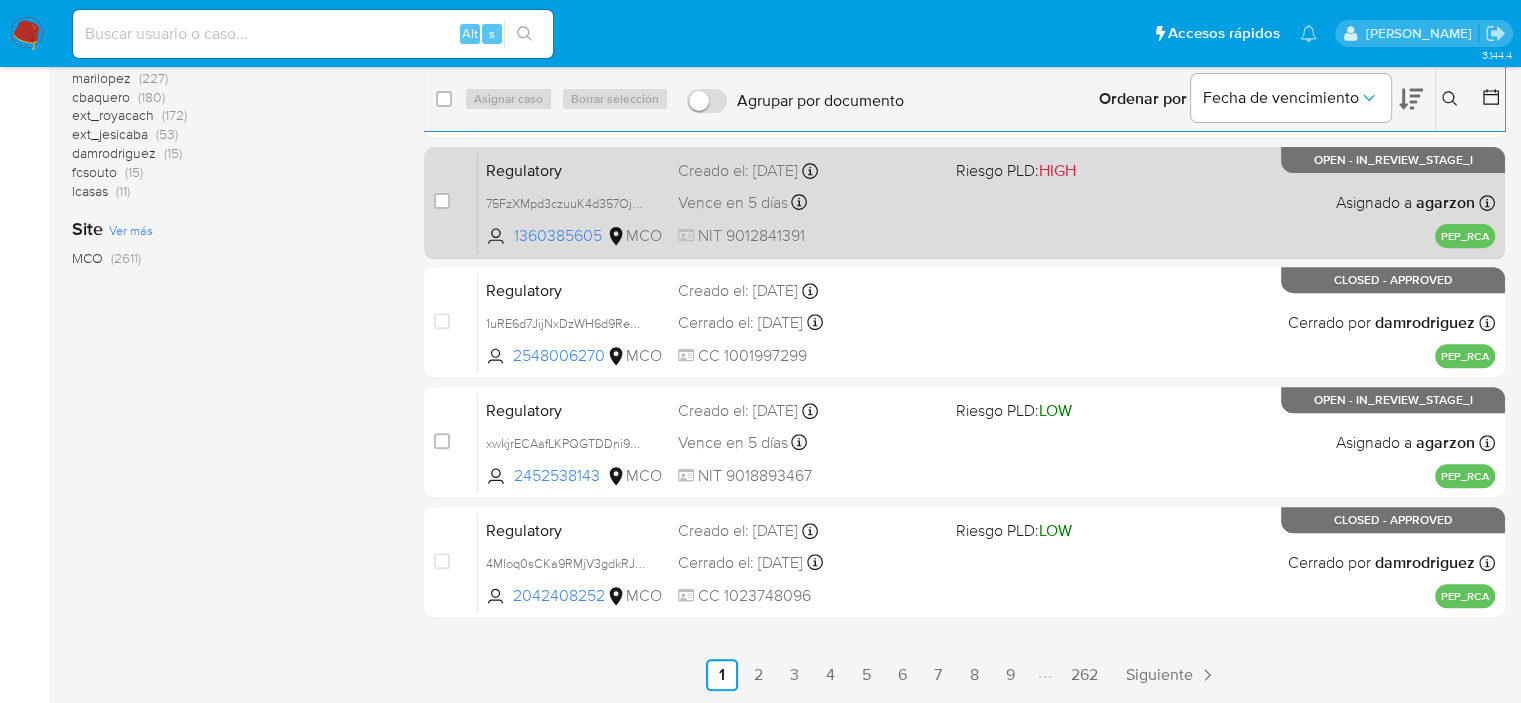 click on "Regulatory 75FzXMpd3czuuK4d357OjxEQ 1360385605 MCO Riesgo PLD:  HIGH Creado el: 09/07/2025   Creado el: 09/07/2025 12:43:34 Vence en 5 días   Vence el 14/07/2025 12:43:34 NIT   9012841391 Asignado a   agarzon   Asignado el: 09/07/2025 15:16:18 PEP_RCA OPEN - IN_REVIEW_STAGE_I" at bounding box center (986, 202) 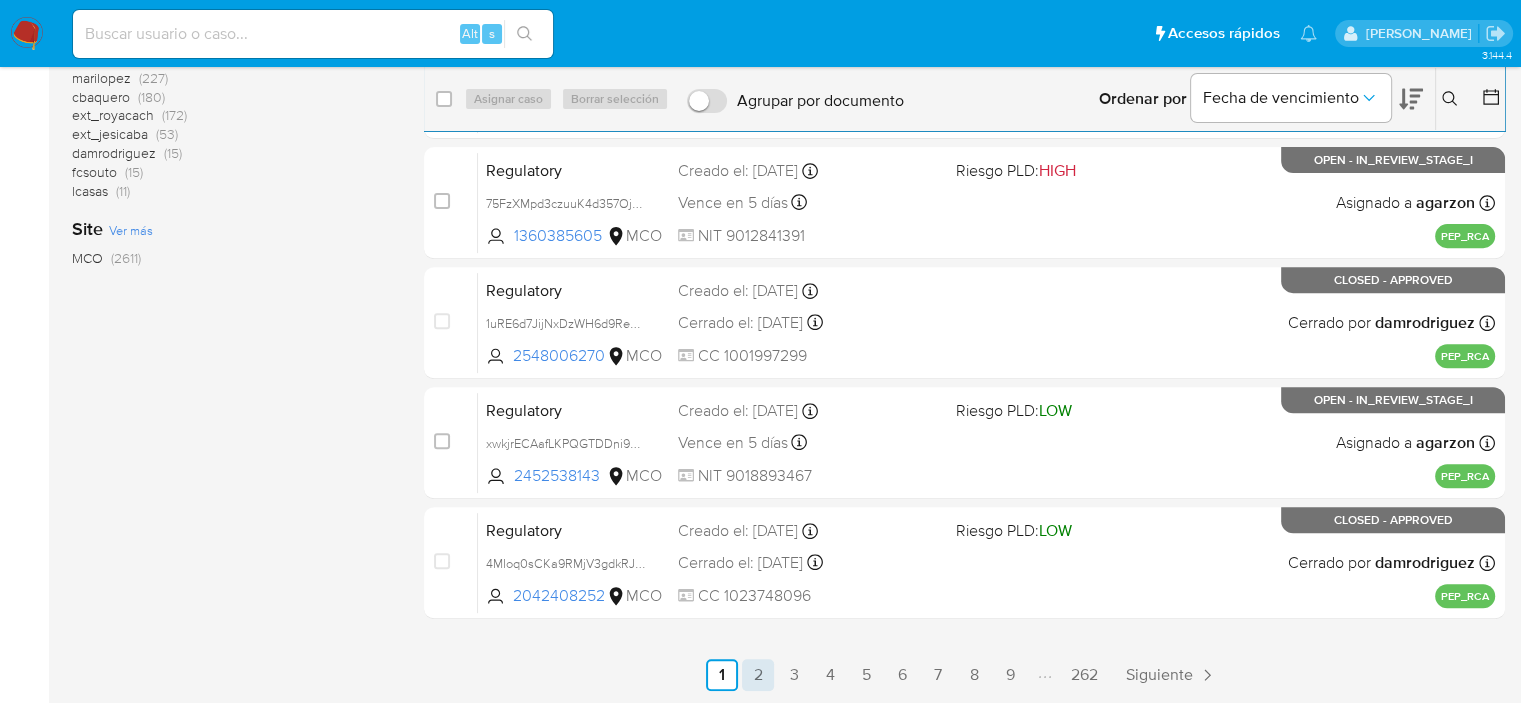 click on "2" at bounding box center (758, 675) 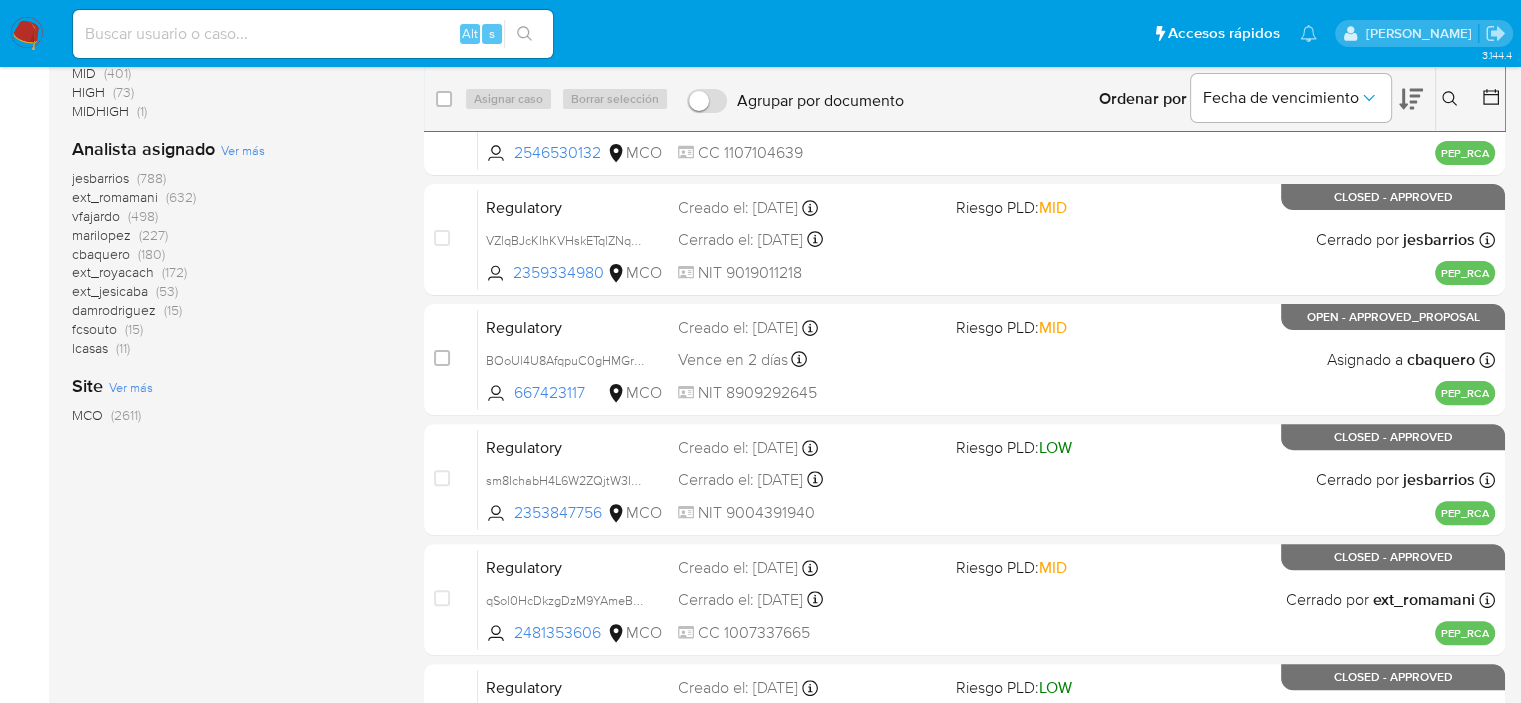 scroll, scrollTop: 564, scrollLeft: 0, axis: vertical 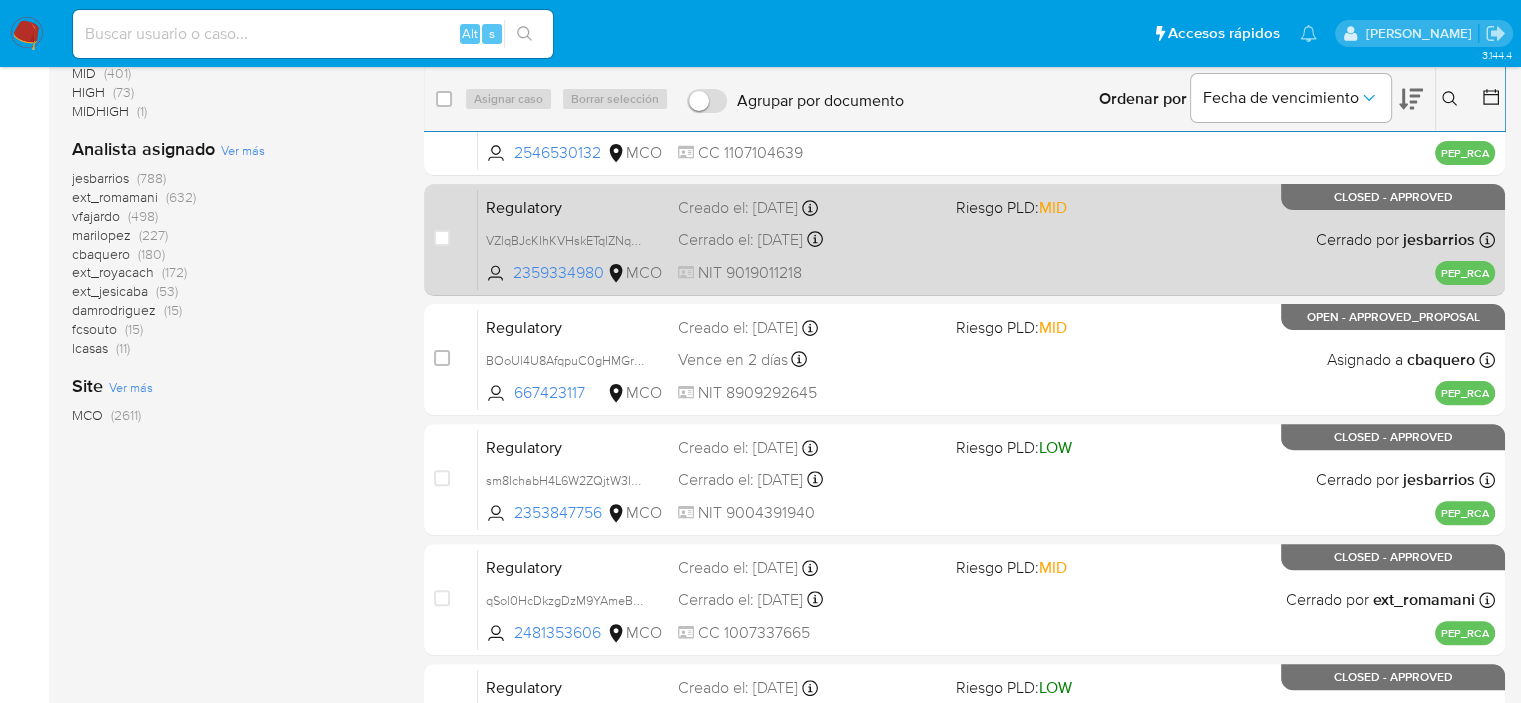 click on "Regulatory VZlqBJcKIhKVHskETqlZNqAQ 2359334980 MCO Riesgo PLD:  MID Creado el: 08/07/2025   Creado el: 08/07/2025 15:44:34 Cerrado el: 08/07/2025   Cerrado el: 08/07/2025 16:03:00 NIT   9019011218 Cerrado por   jesbarrios   Asignado el: 08/07/2025 15:48:05 PEP_RCA CLOSED - APPROVED" at bounding box center (986, 239) 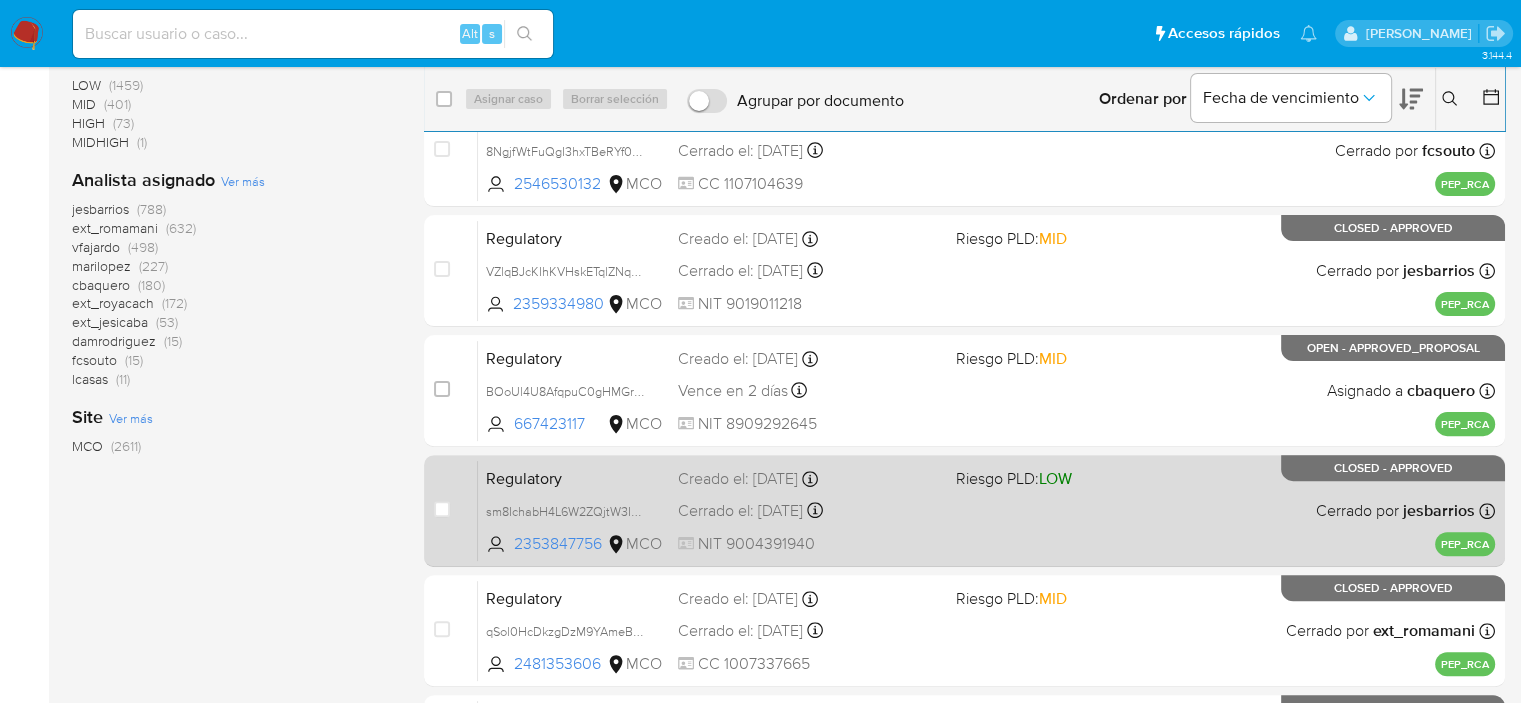 scroll, scrollTop: 512, scrollLeft: 0, axis: vertical 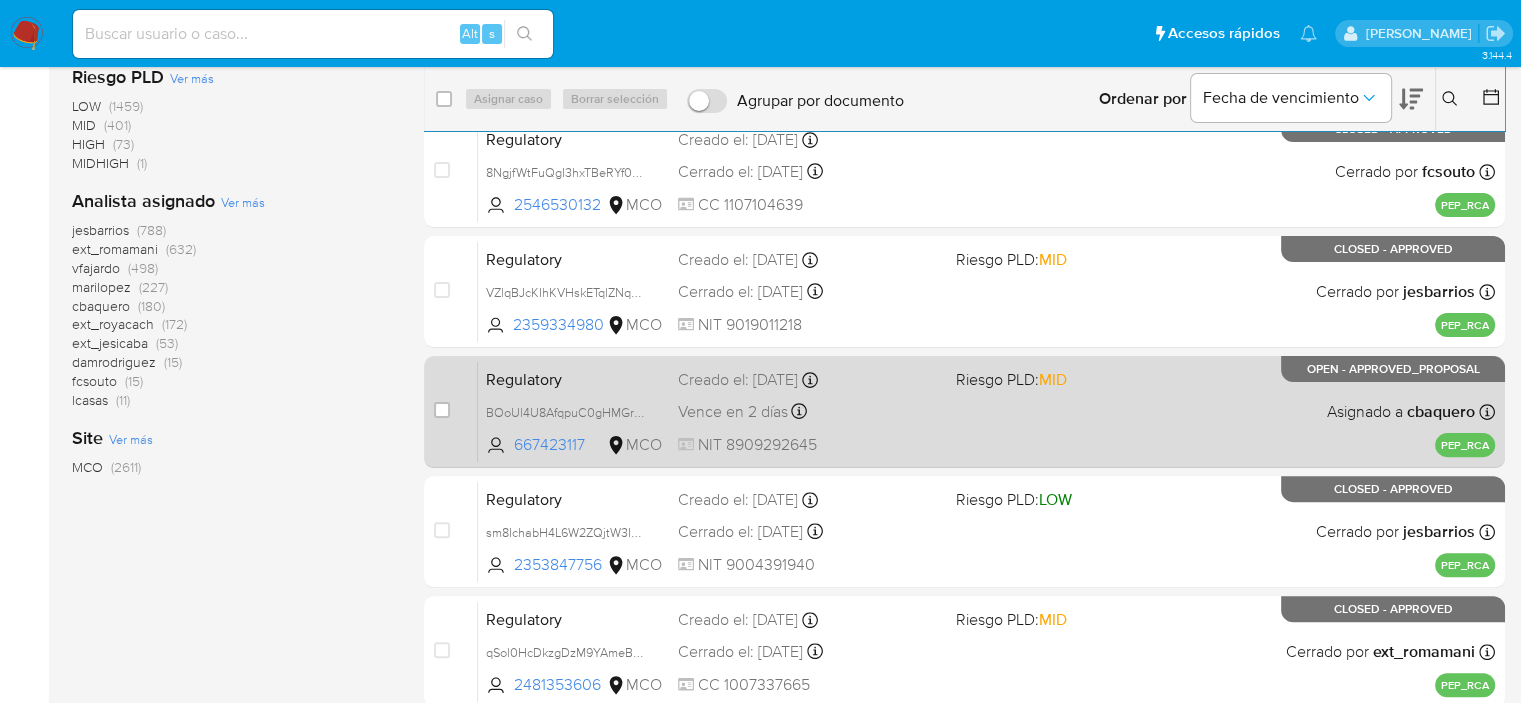 click on "Regulatory BOoUl4U8AfqpuC0gHMGrPQaC 667423117 MCO Riesgo PLD:  MID Creado el: 08/07/2025   Creado el: 08/07/2025 13:12:36 Vence en 2 días   Vence el 11/07/2025 13:12:37 NIT   8909292645 Asignado a   cbaquero   Asignado el: 08/07/2025 14:42:52 PEP_RCA OPEN - APPROVED_PROPOSAL" at bounding box center (986, 411) 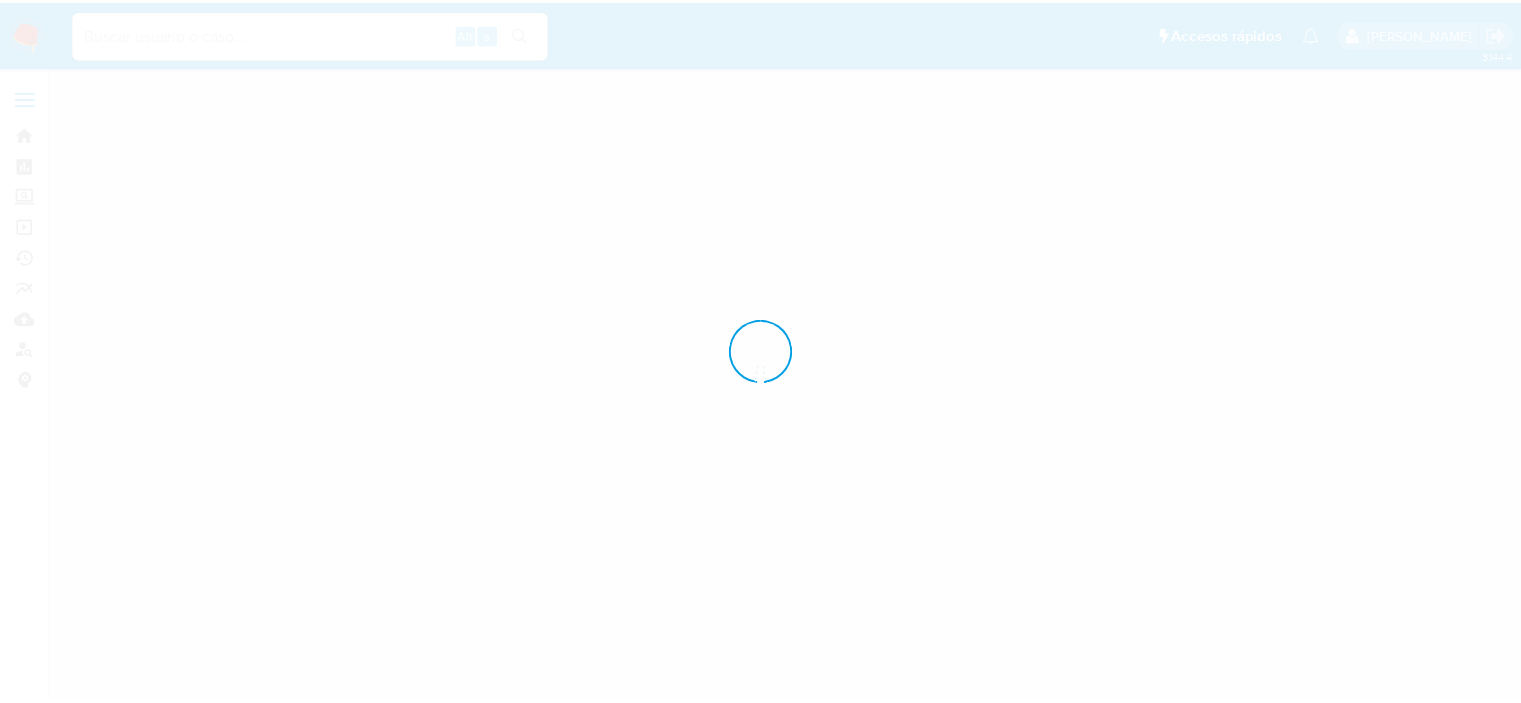 scroll, scrollTop: 0, scrollLeft: 0, axis: both 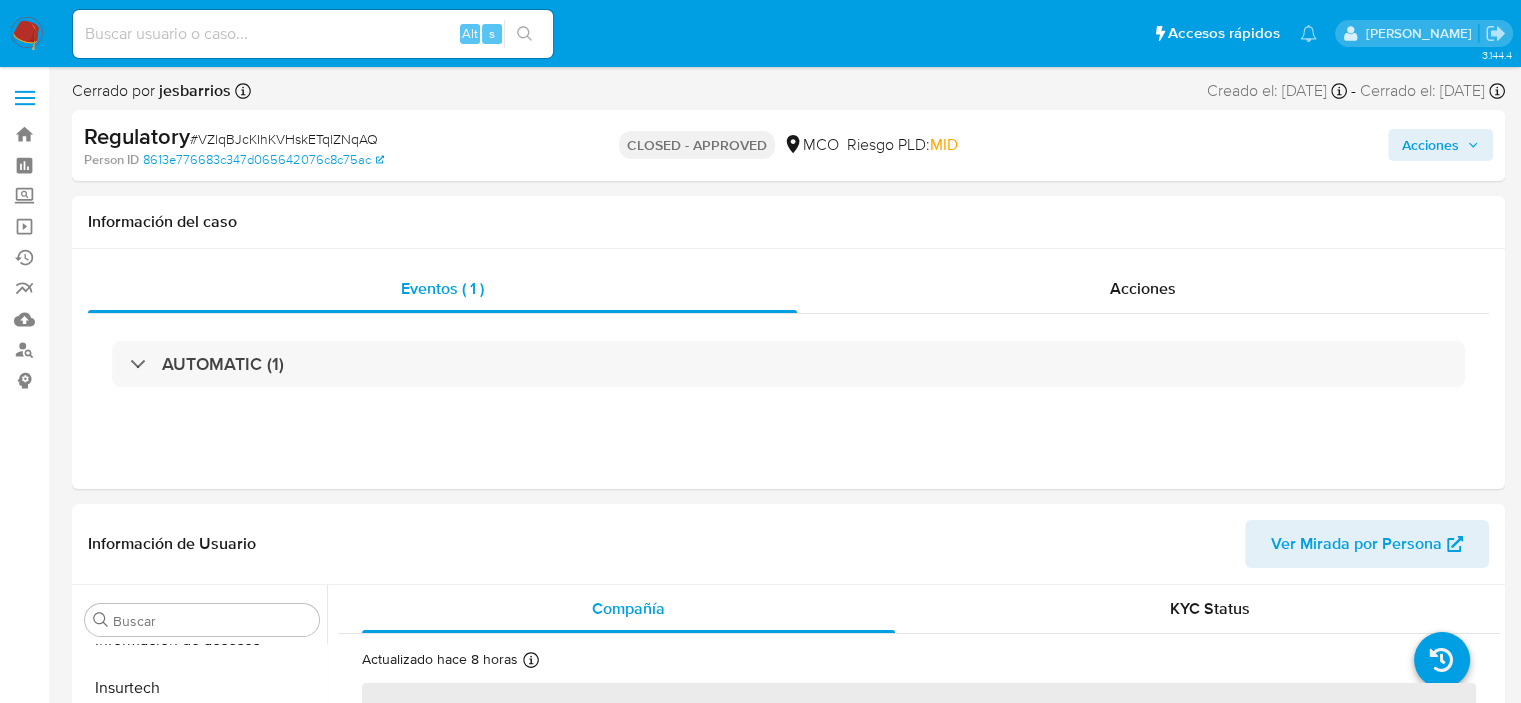 select on "10" 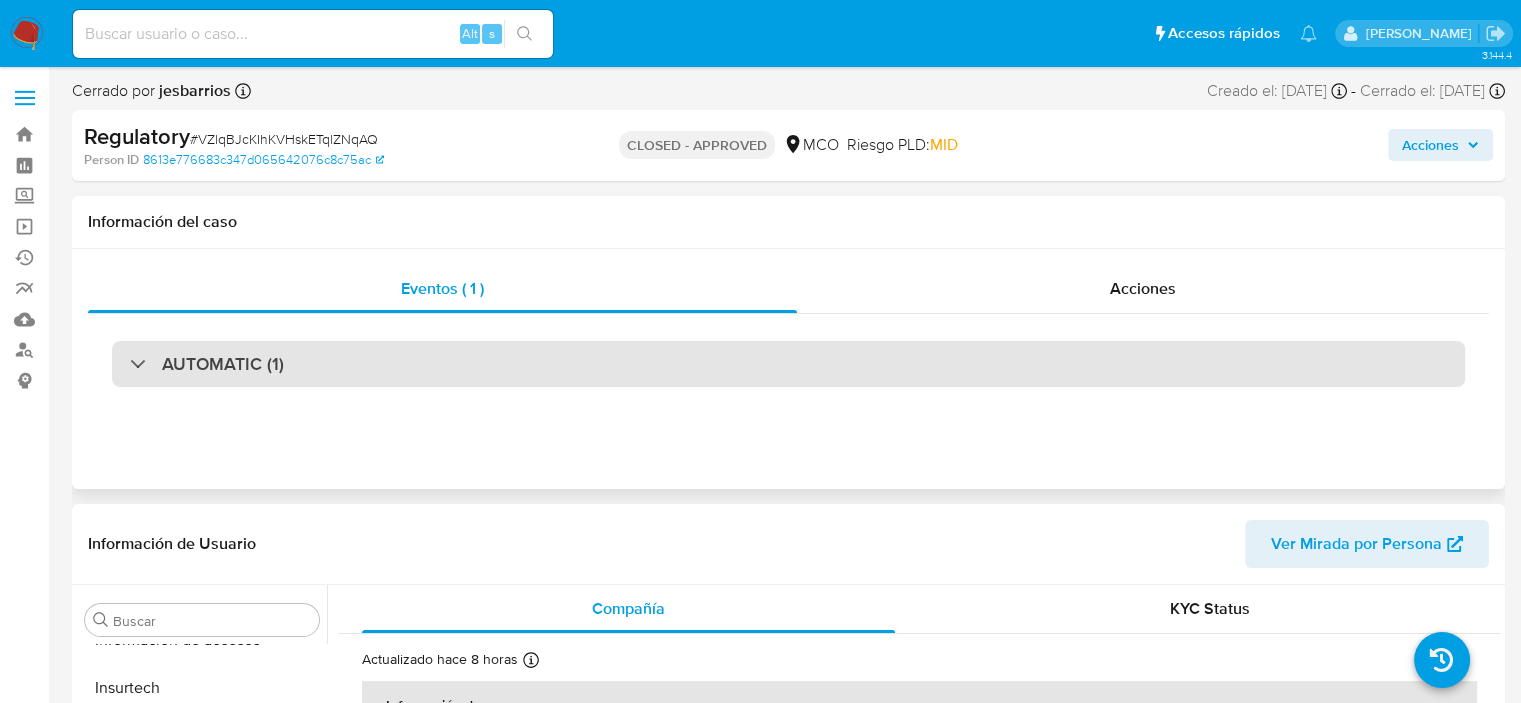 click on "AUTOMATIC (1)" at bounding box center (788, 364) 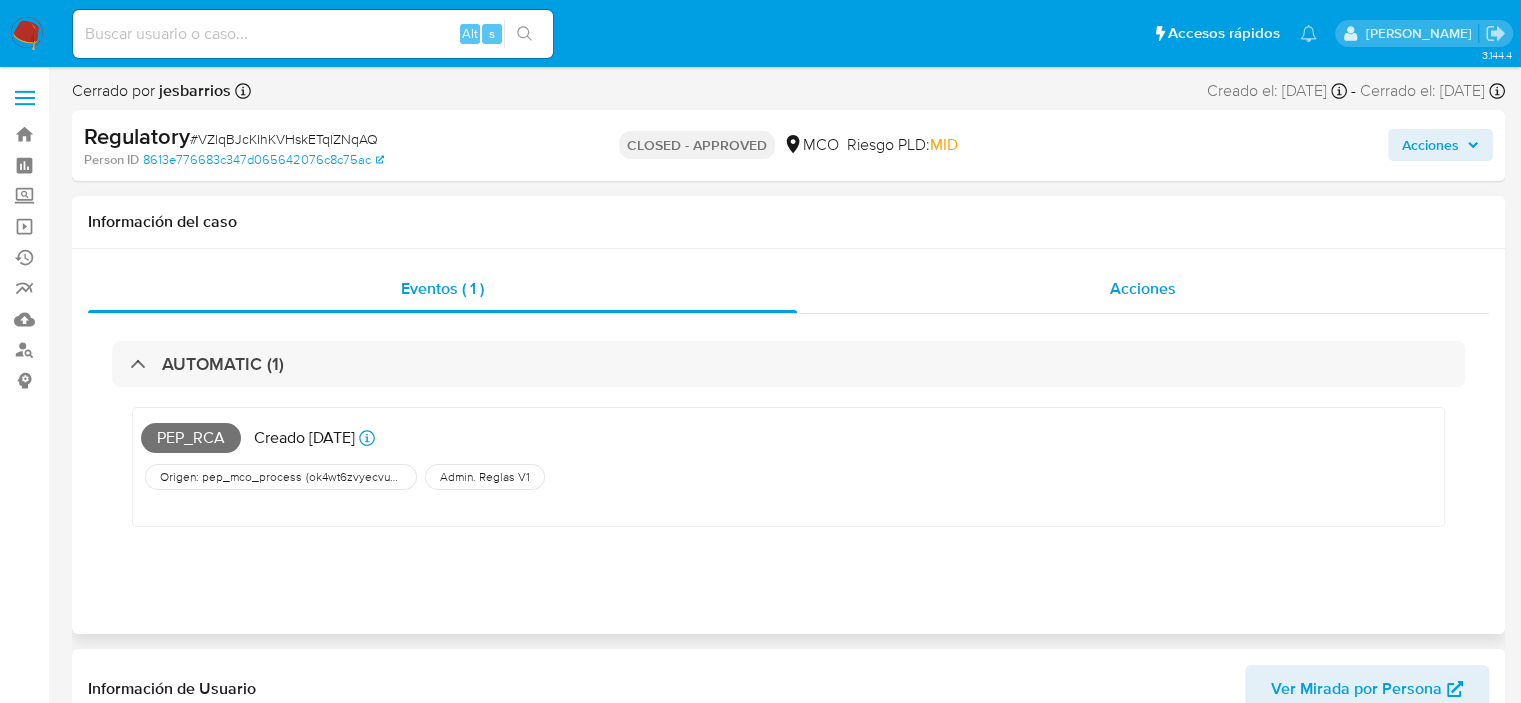 click on "Acciones" at bounding box center [1143, 289] 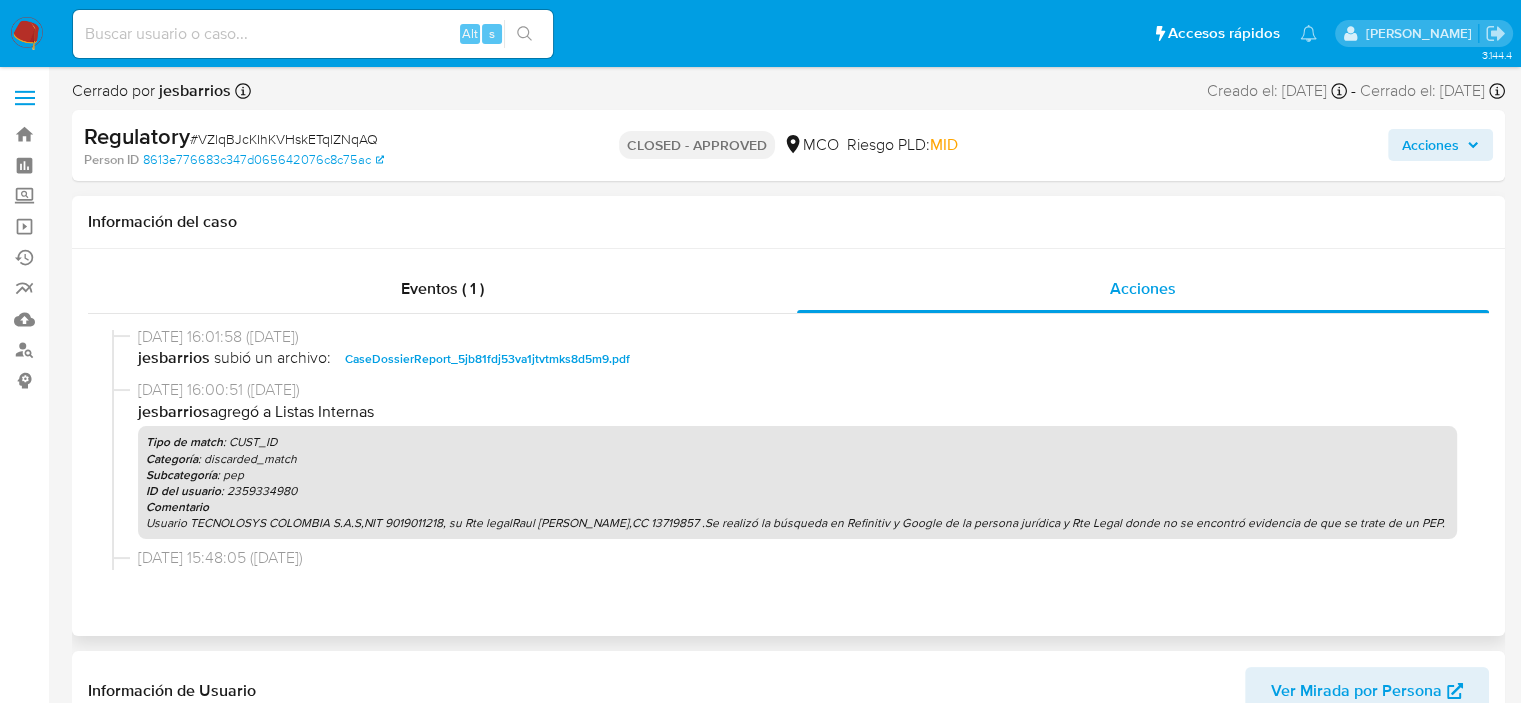 scroll, scrollTop: 541, scrollLeft: 0, axis: vertical 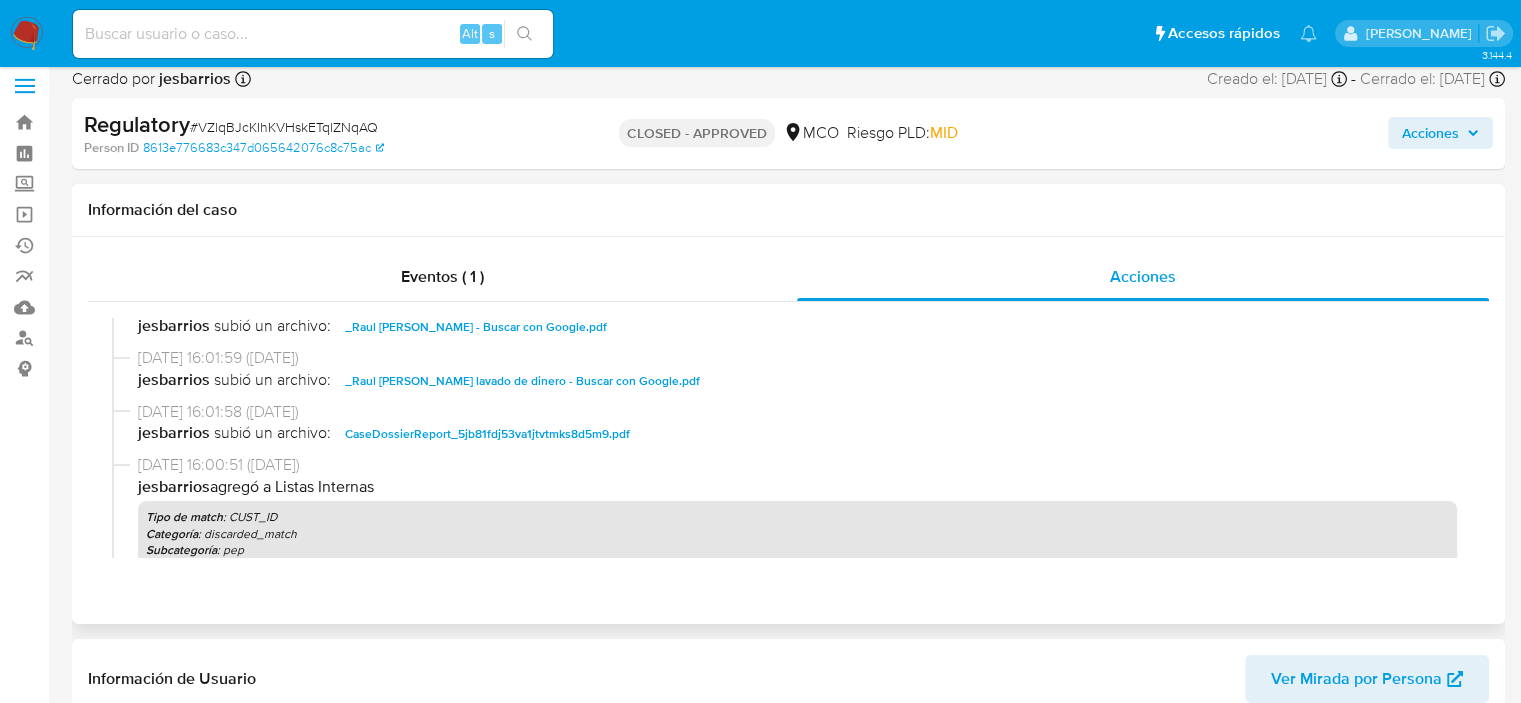 drag, startPoint x: 336, startPoint y: 448, endPoint x: 911, endPoint y: 434, distance: 575.1704 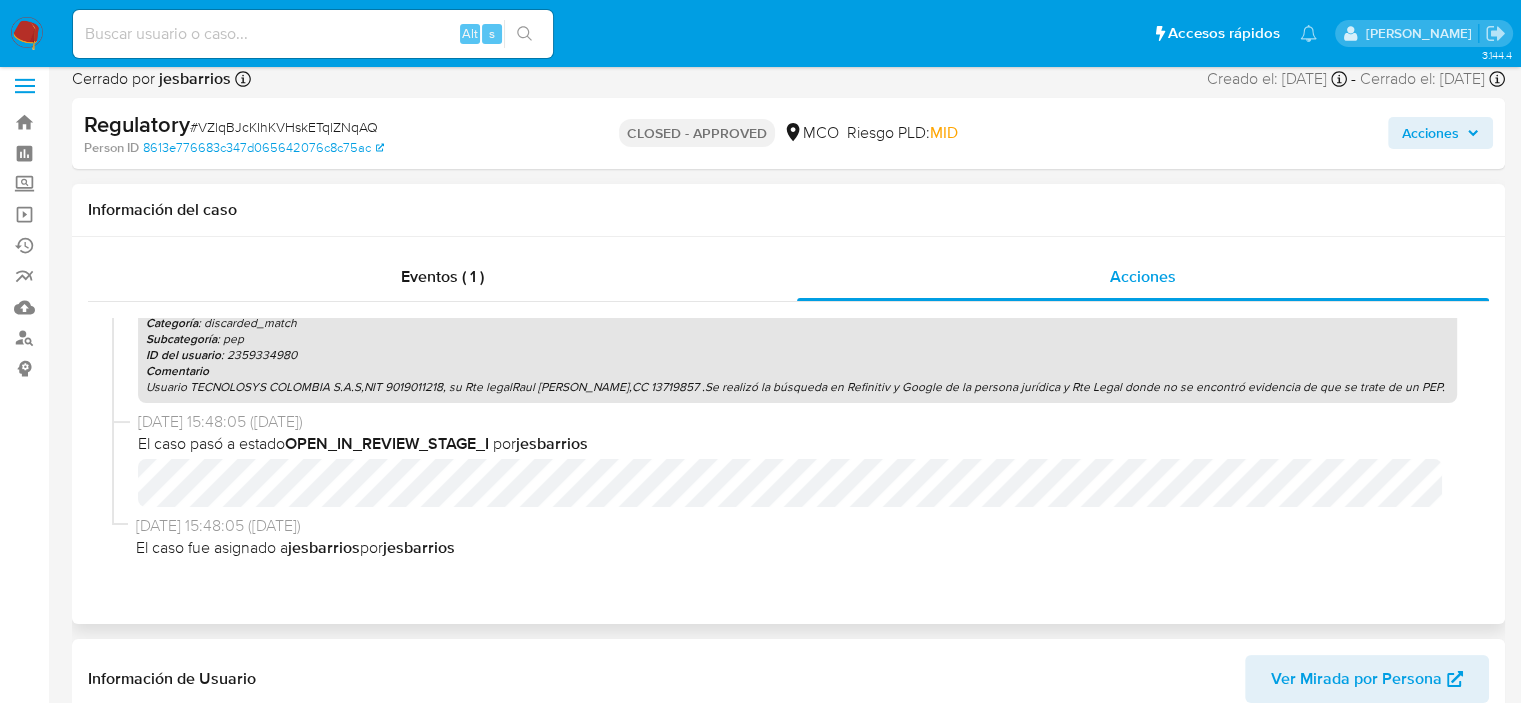 scroll, scrollTop: 541, scrollLeft: 0, axis: vertical 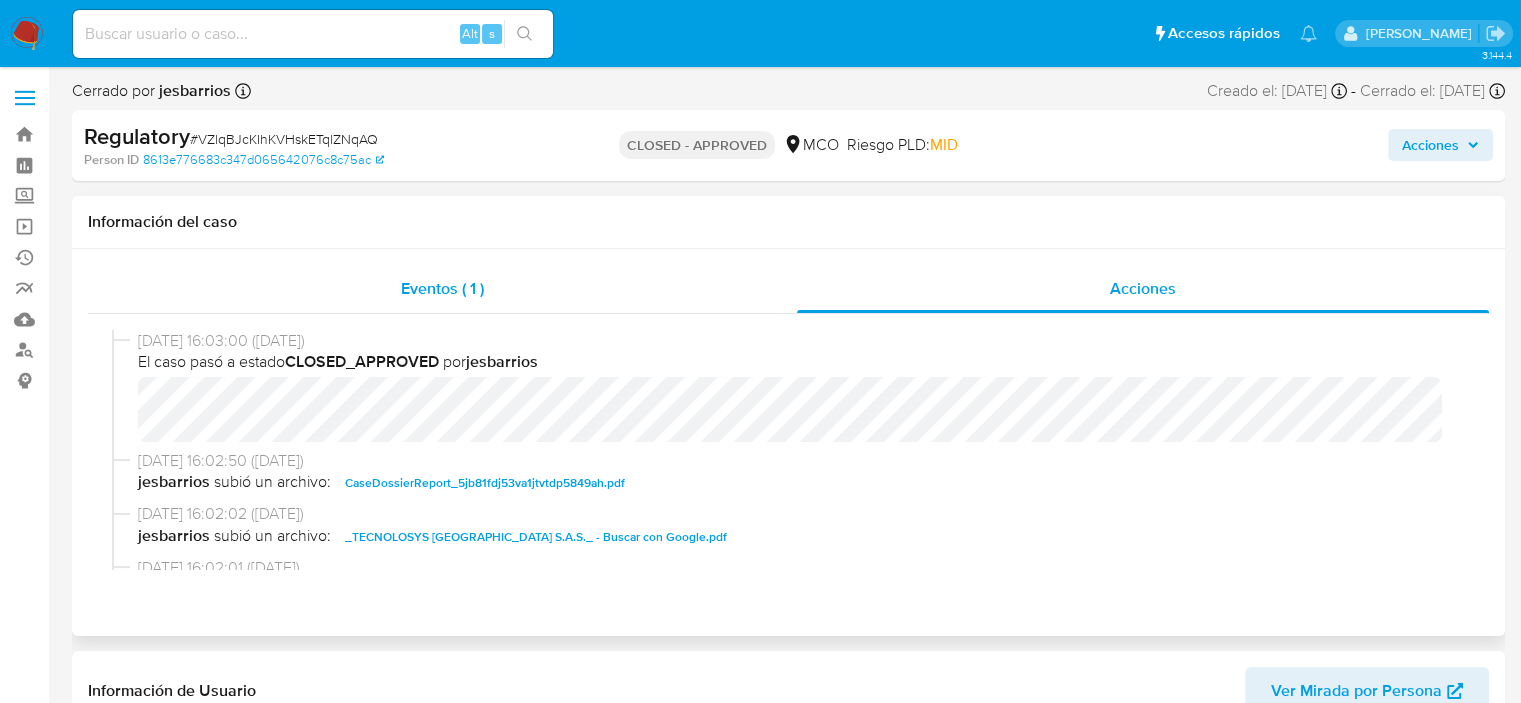 click on "Eventos ( 1 )" at bounding box center (442, 289) 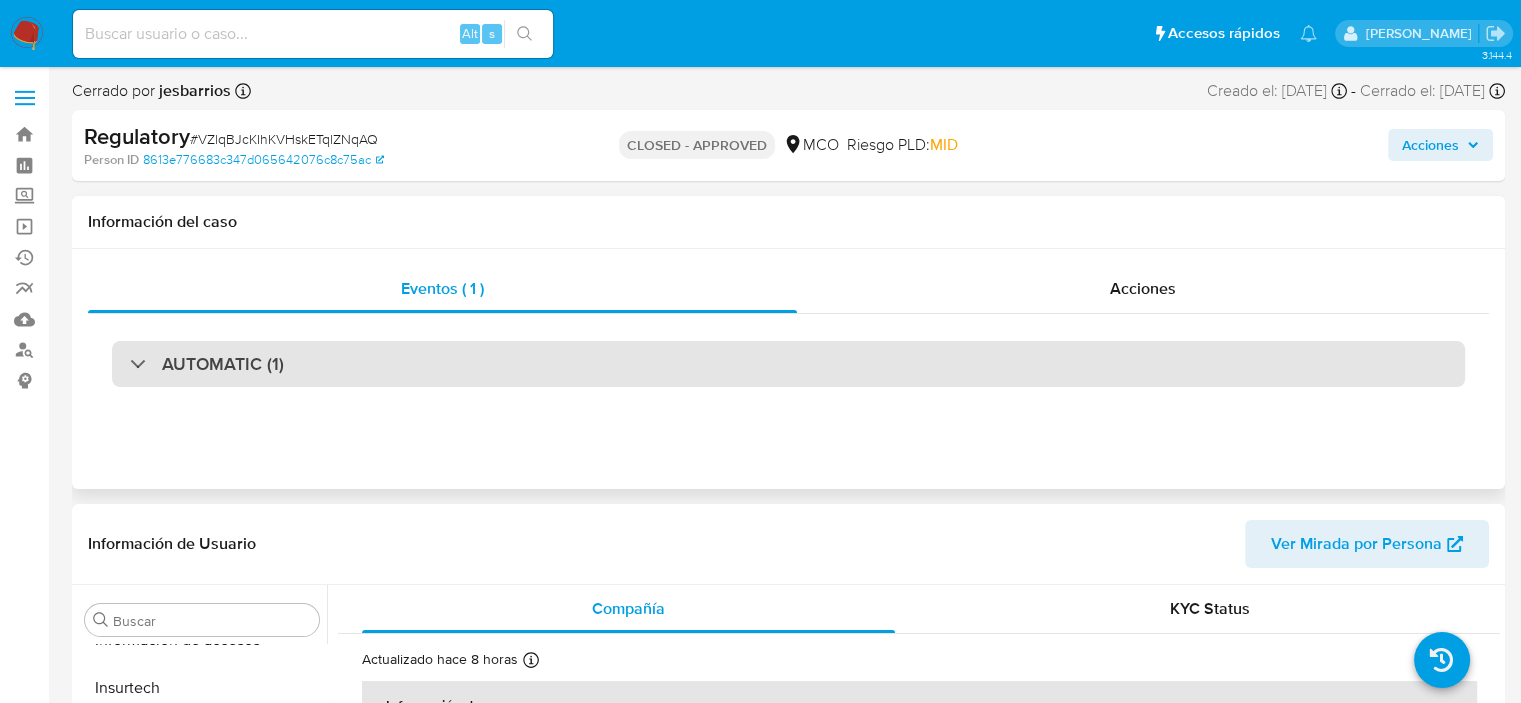 click on "AUTOMATIC (1)" at bounding box center (788, 364) 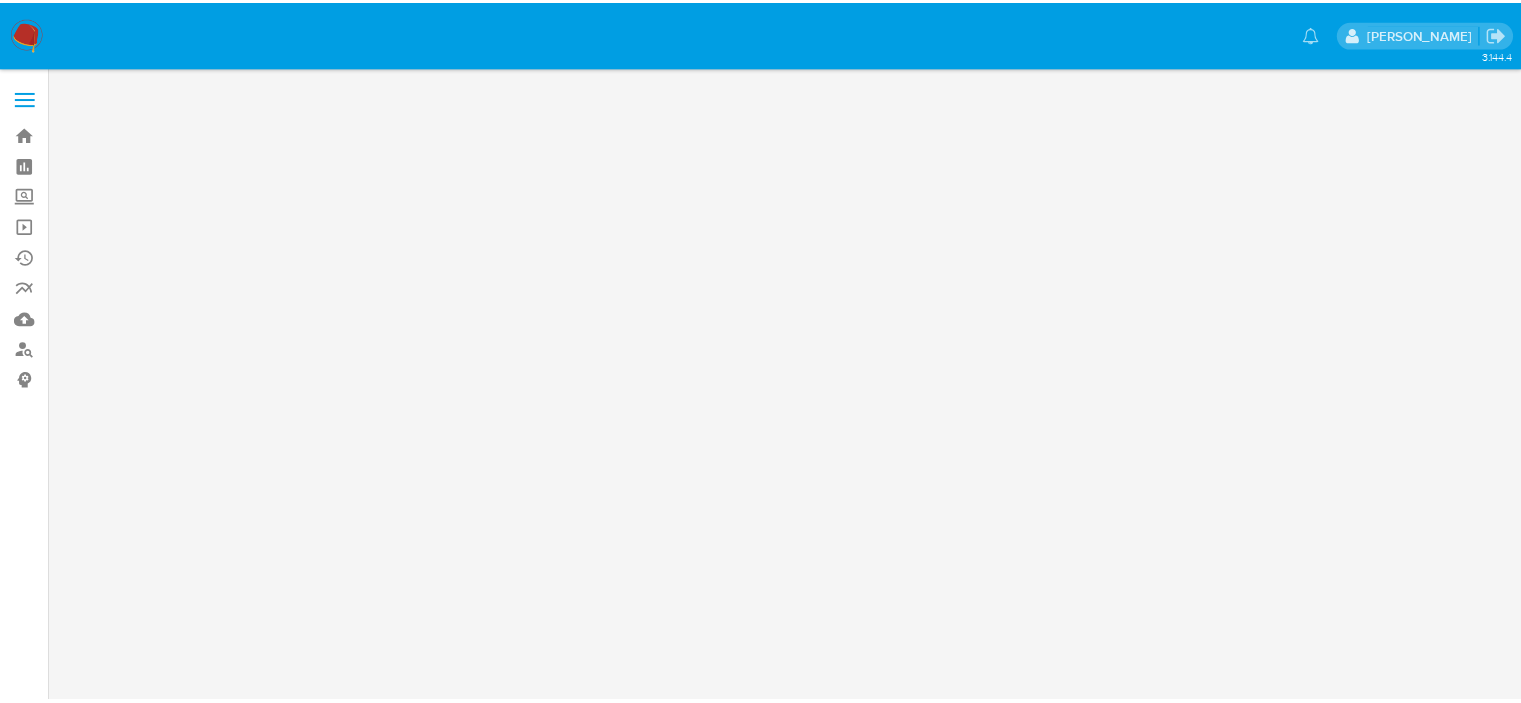 scroll, scrollTop: 0, scrollLeft: 0, axis: both 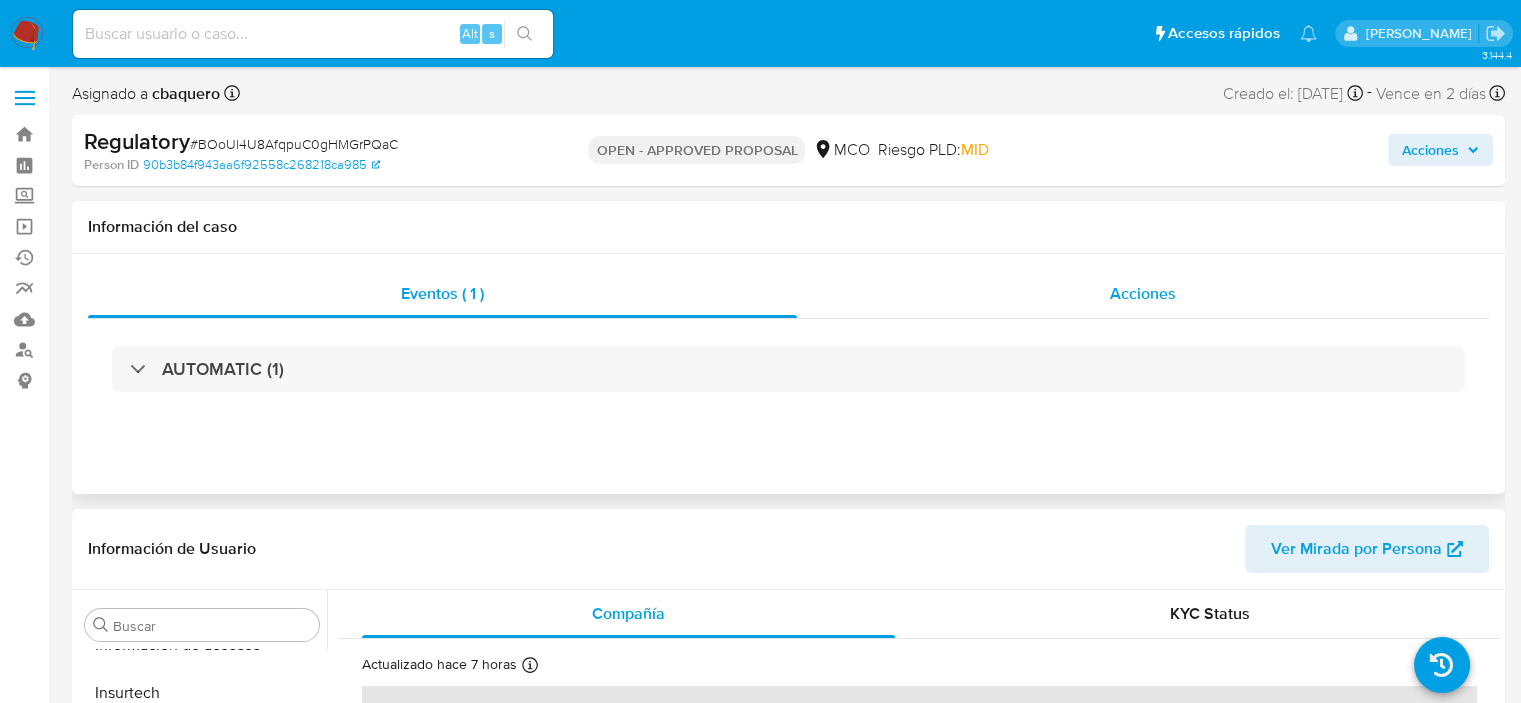 click on "Acciones" at bounding box center [1143, 294] 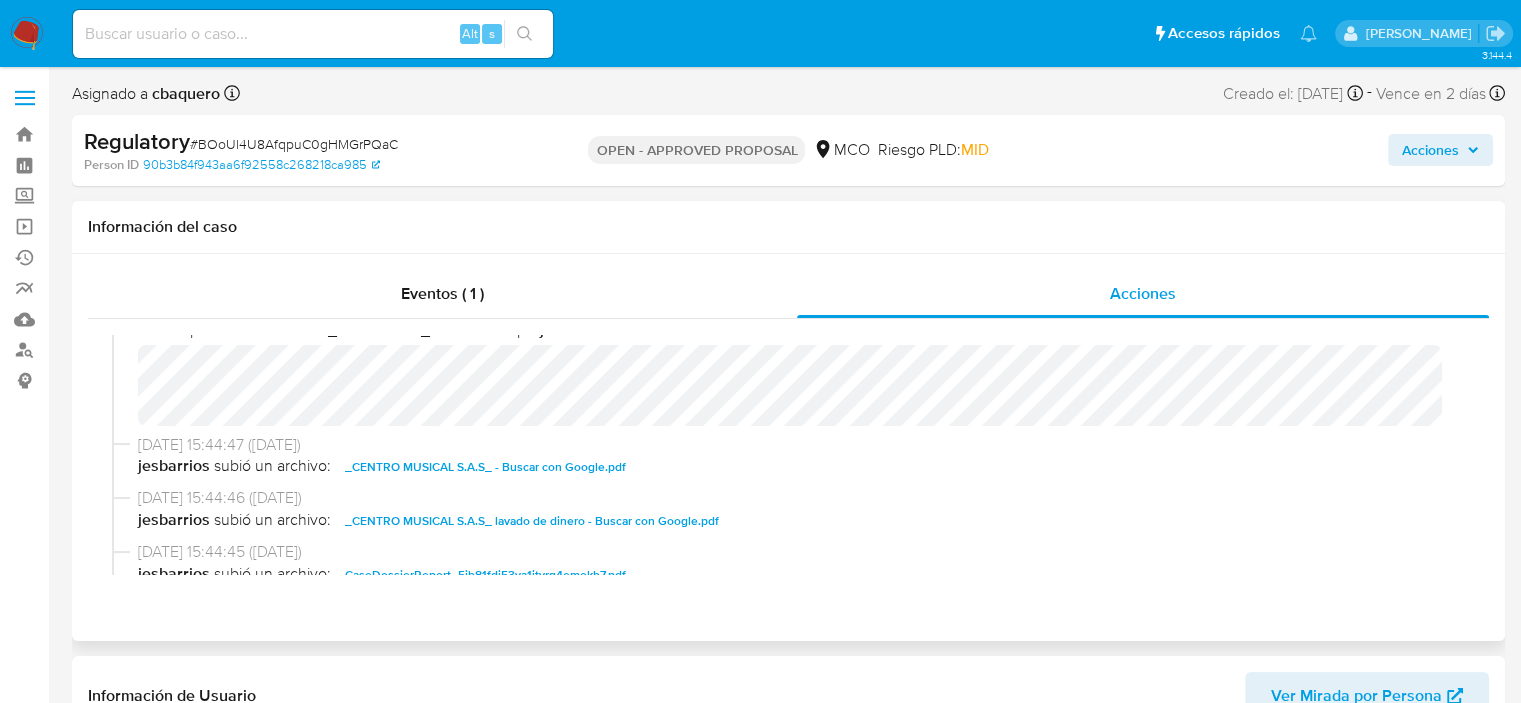 scroll, scrollTop: 0, scrollLeft: 0, axis: both 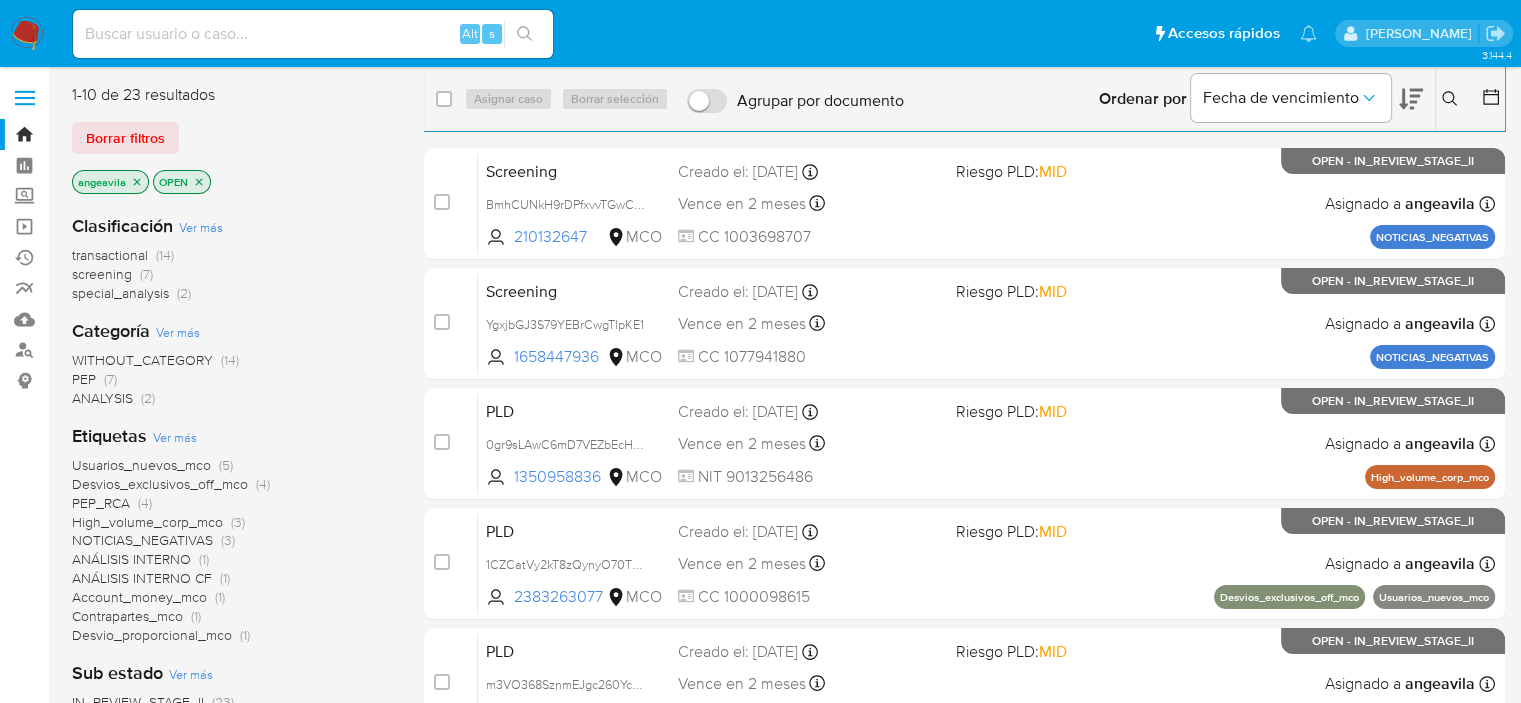 click 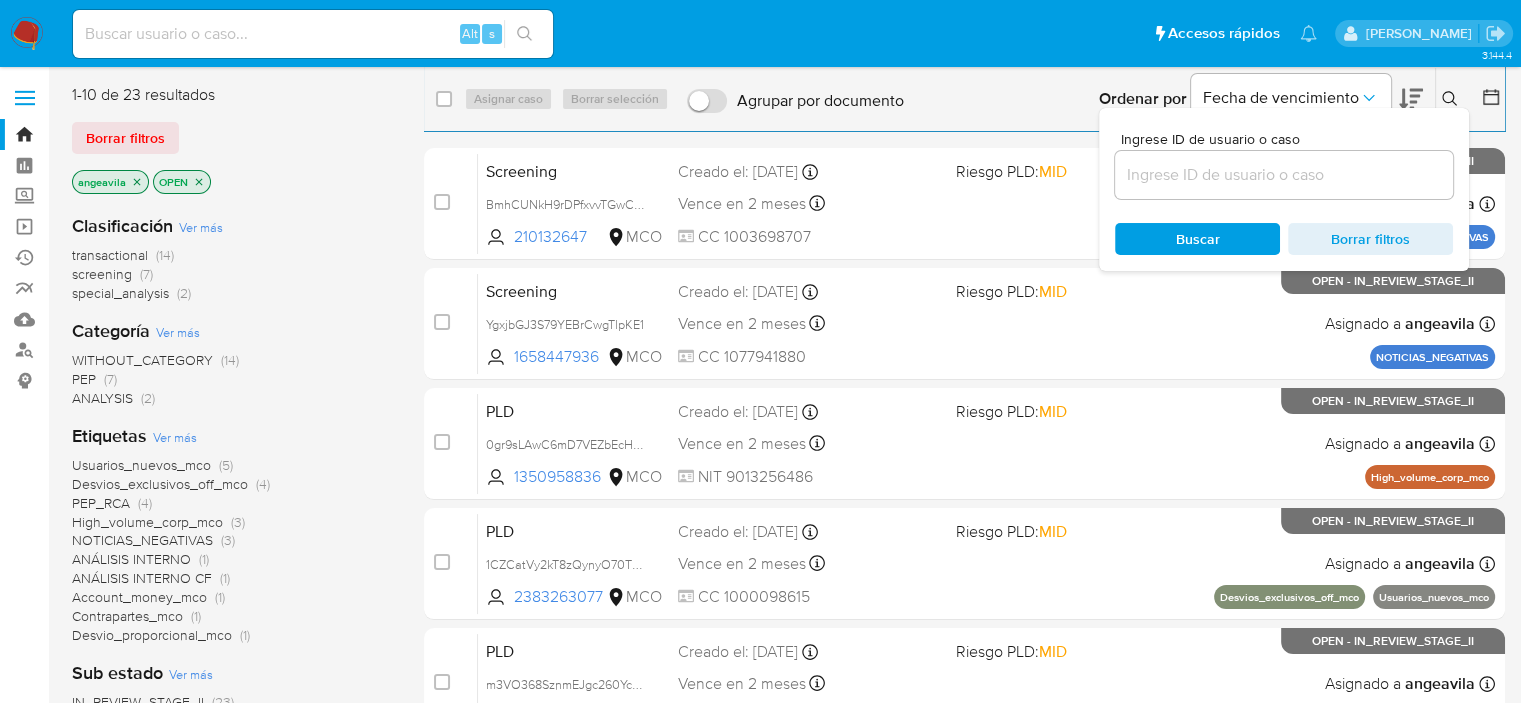 click at bounding box center (1284, 175) 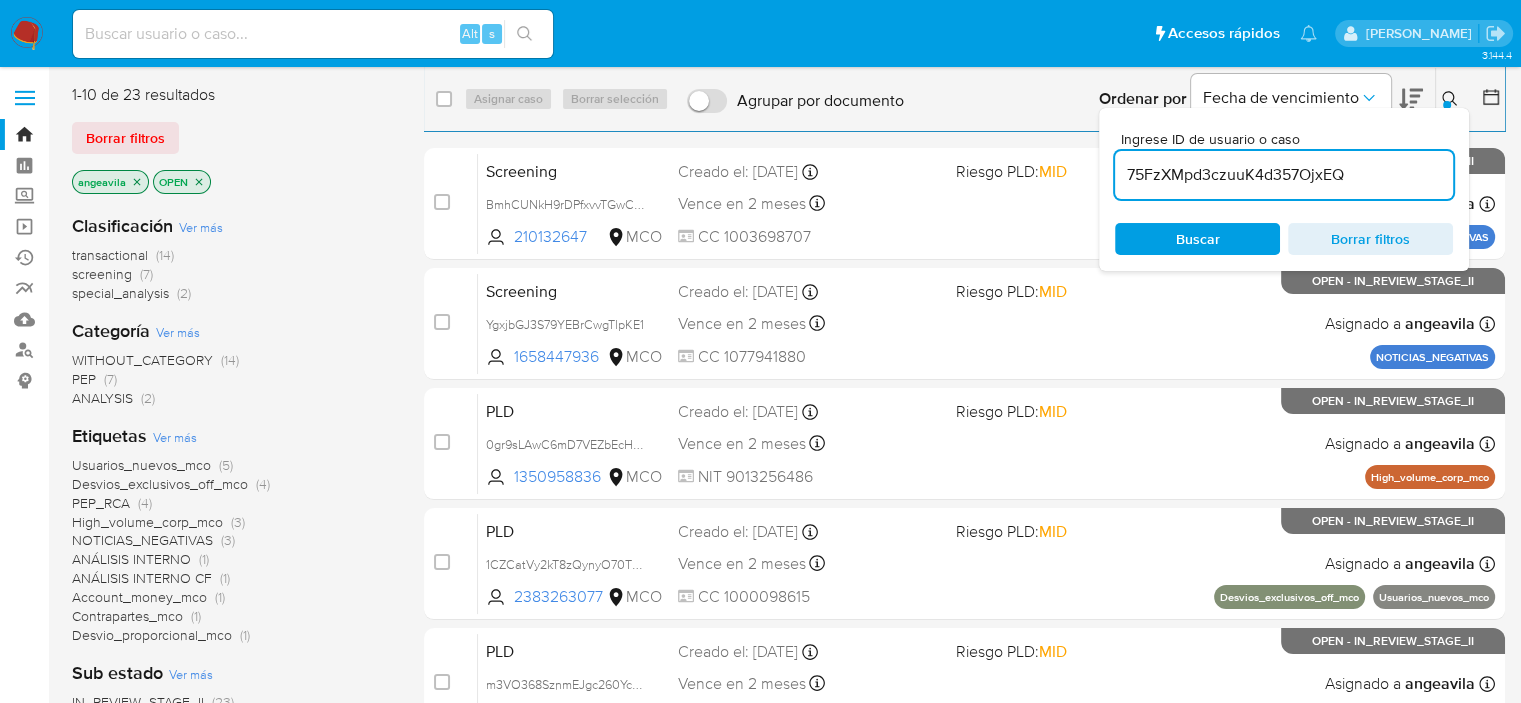 type on "75FzXMpd3czuuK4d357OjxEQ" 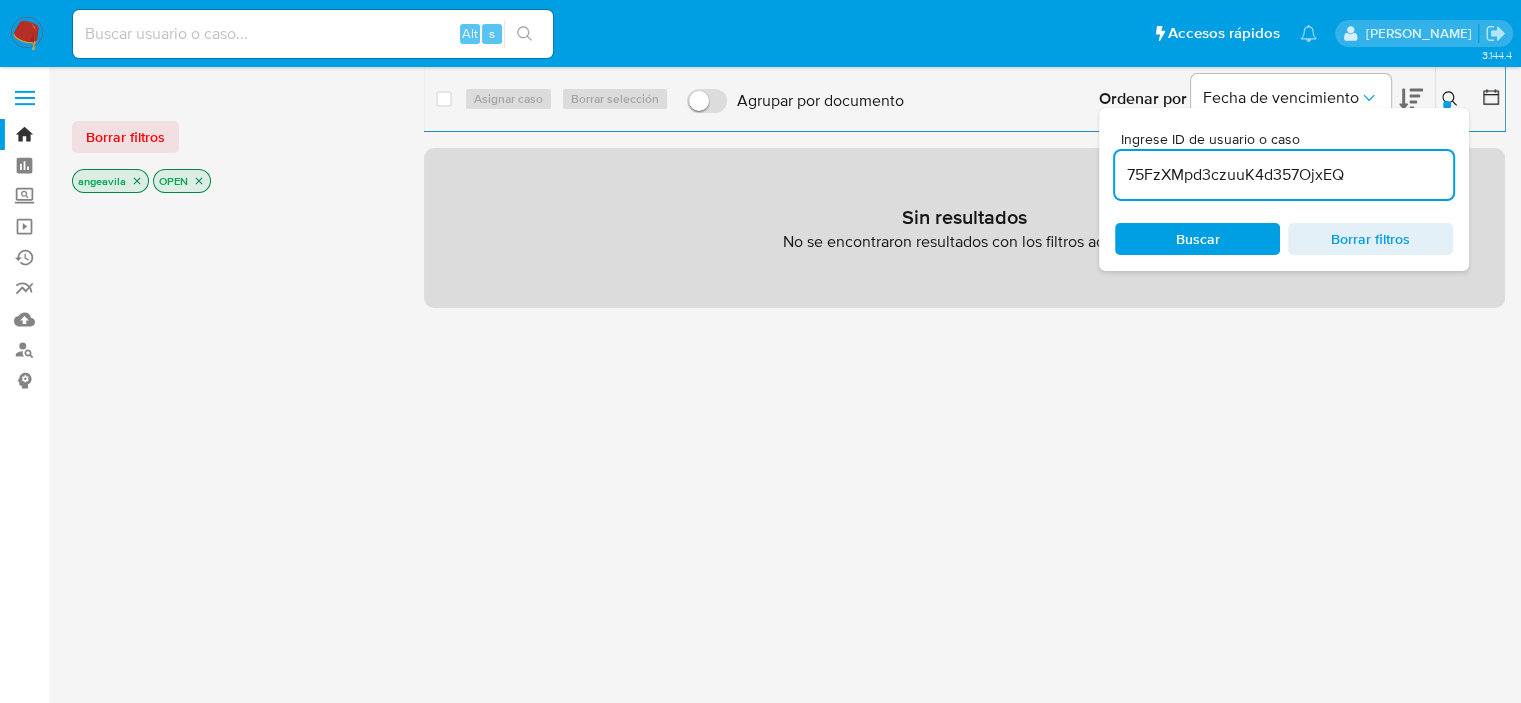 click on "Borrar filtros angeavila OPEN" at bounding box center [232, 140] 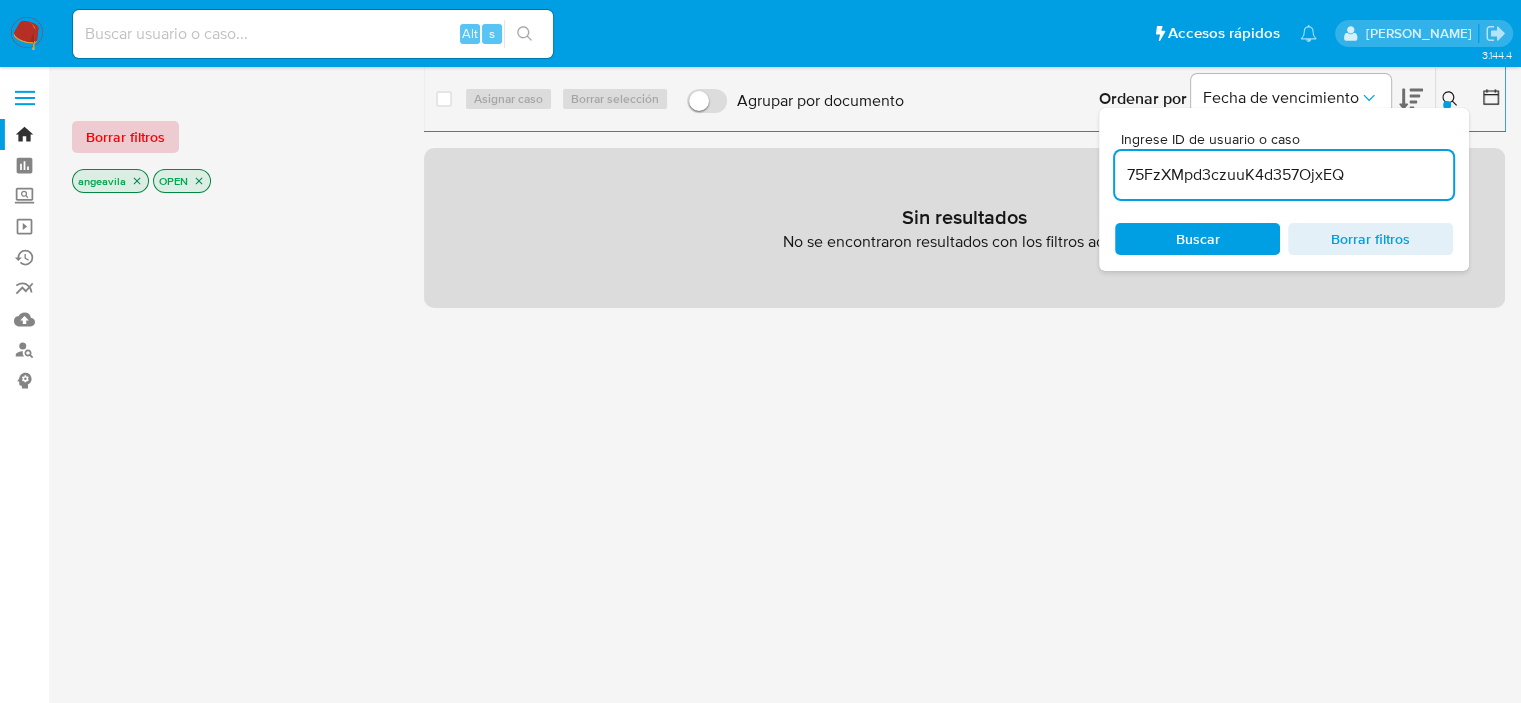 click on "Borrar filtros" at bounding box center [125, 137] 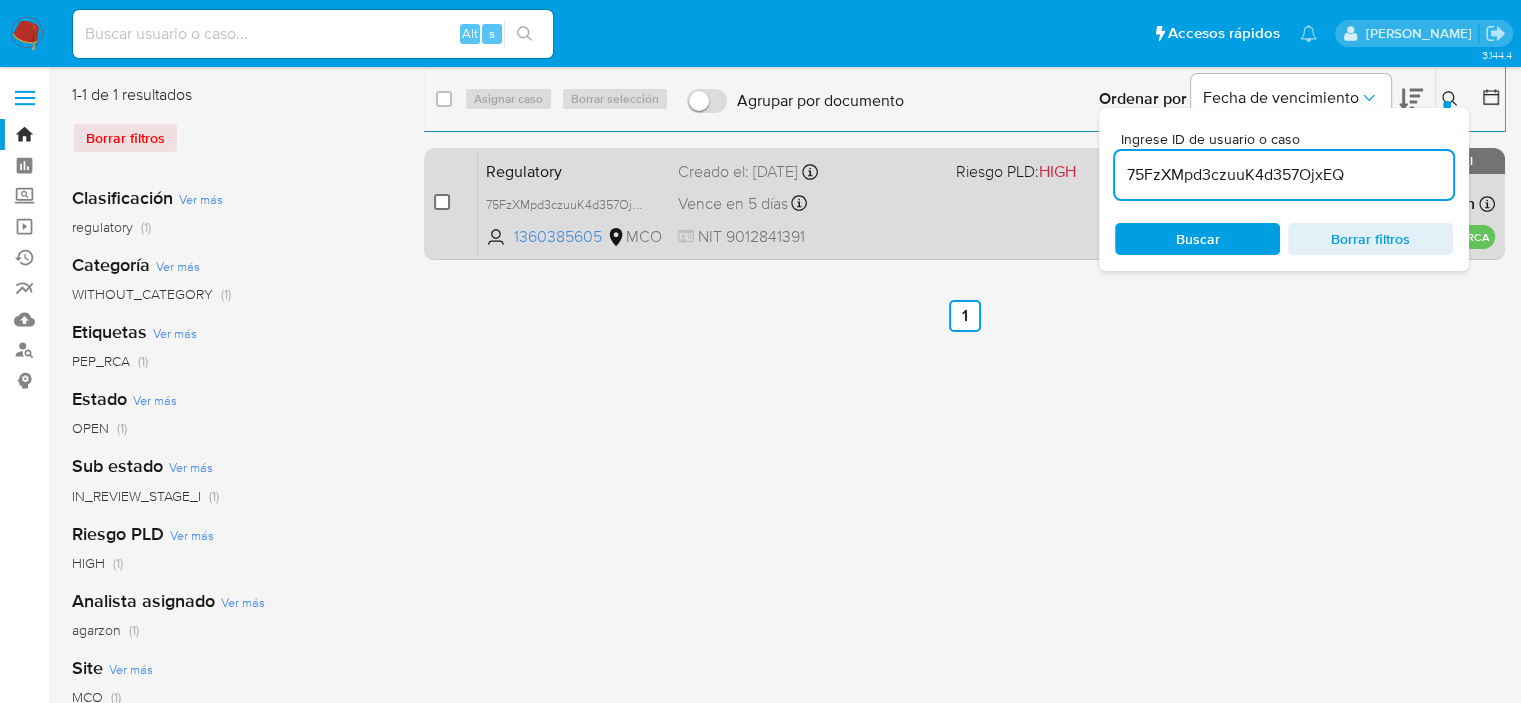 click at bounding box center (442, 202) 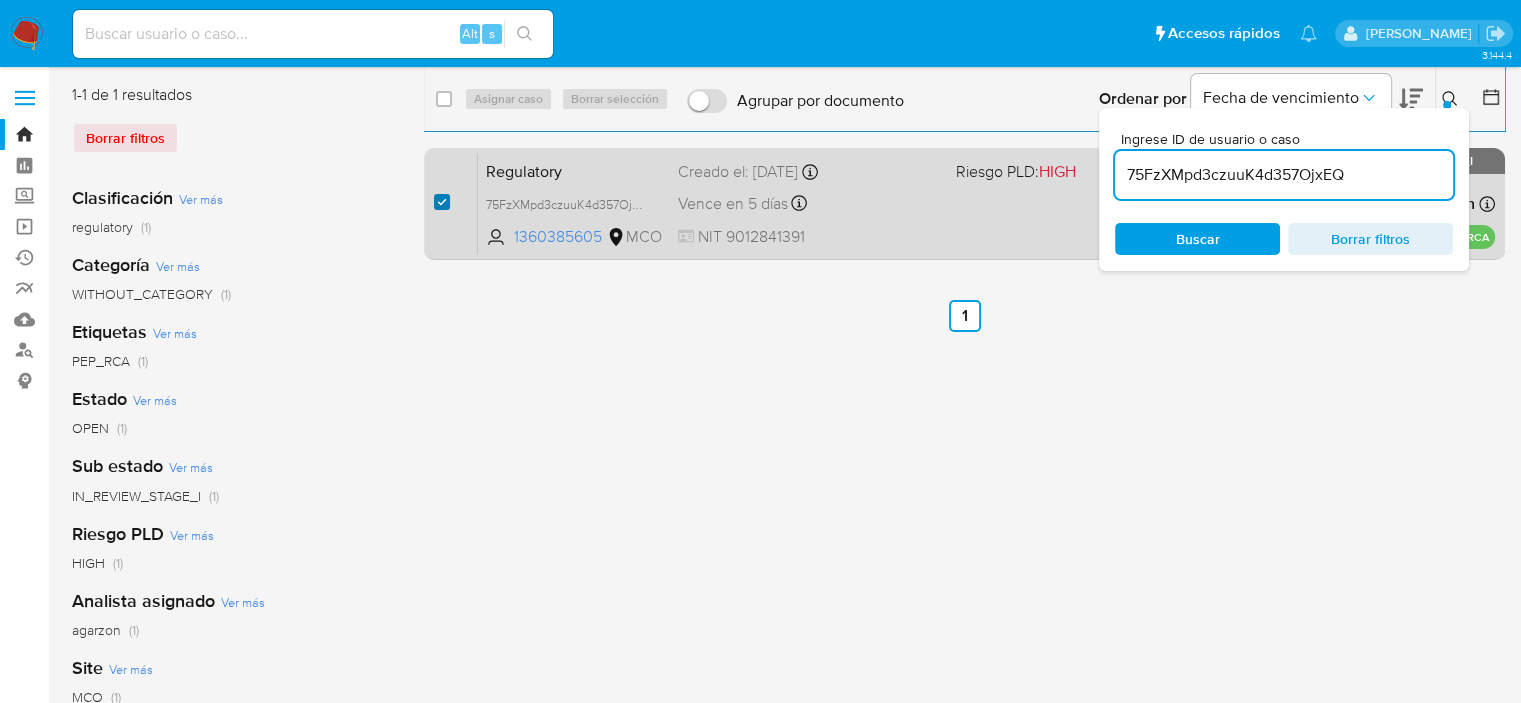 checkbox on "true" 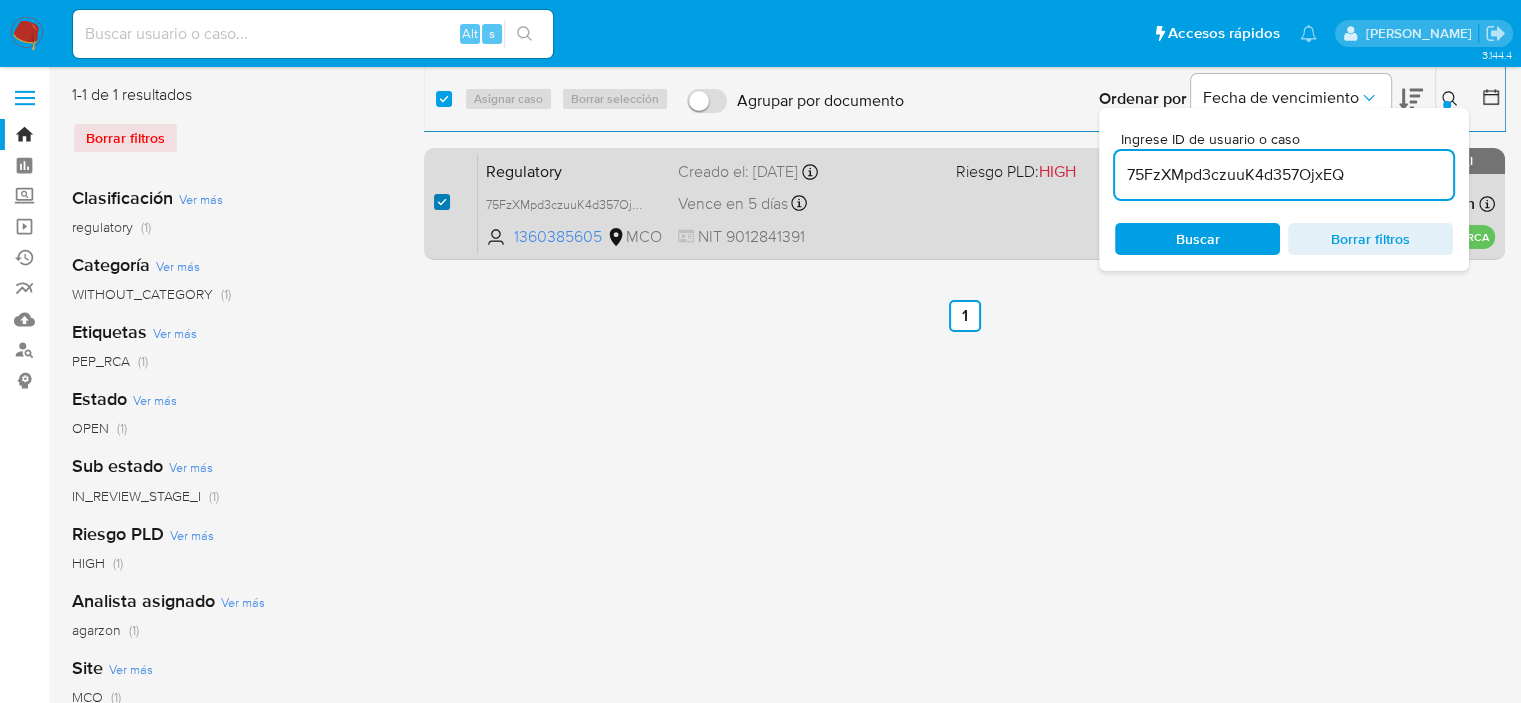 checkbox on "true" 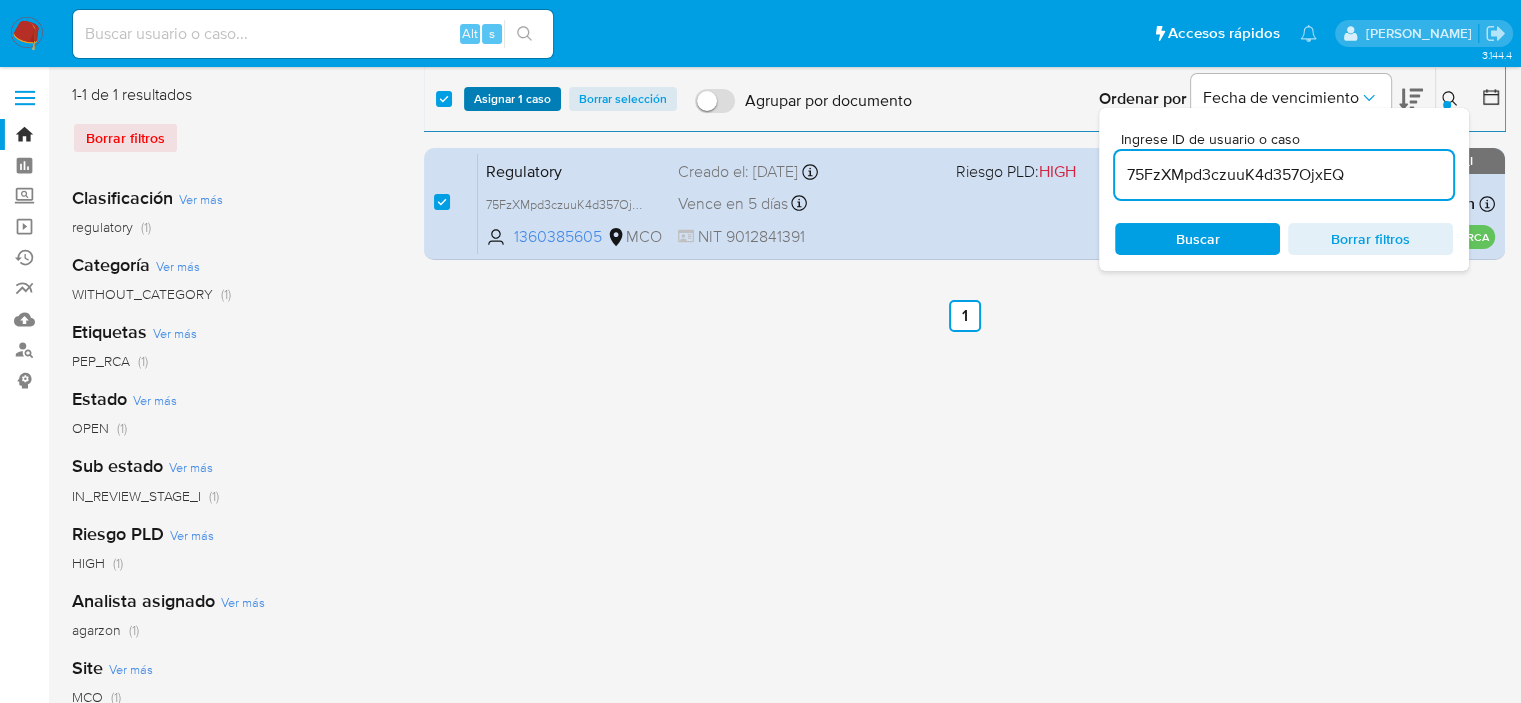 click on "Asignar 1 caso" at bounding box center [512, 99] 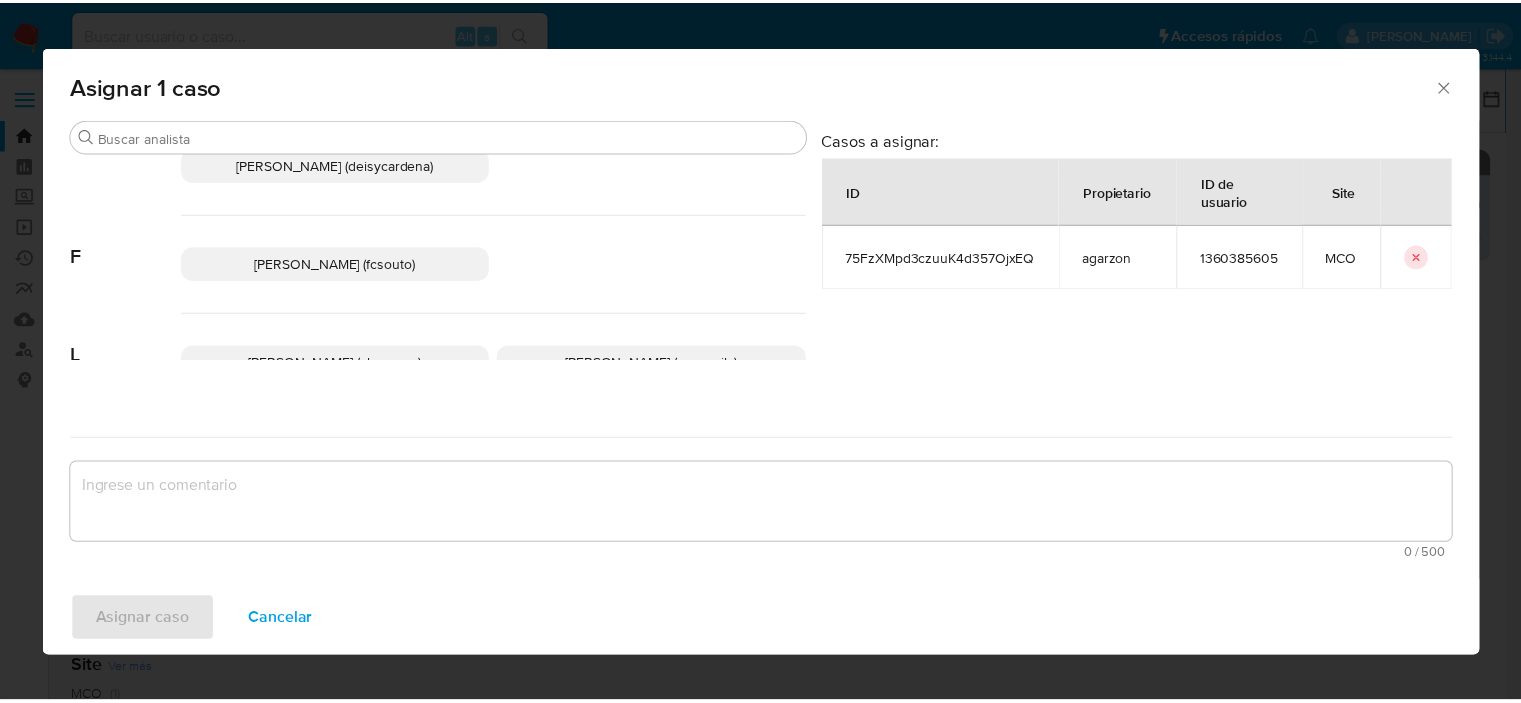 scroll, scrollTop: 240, scrollLeft: 0, axis: vertical 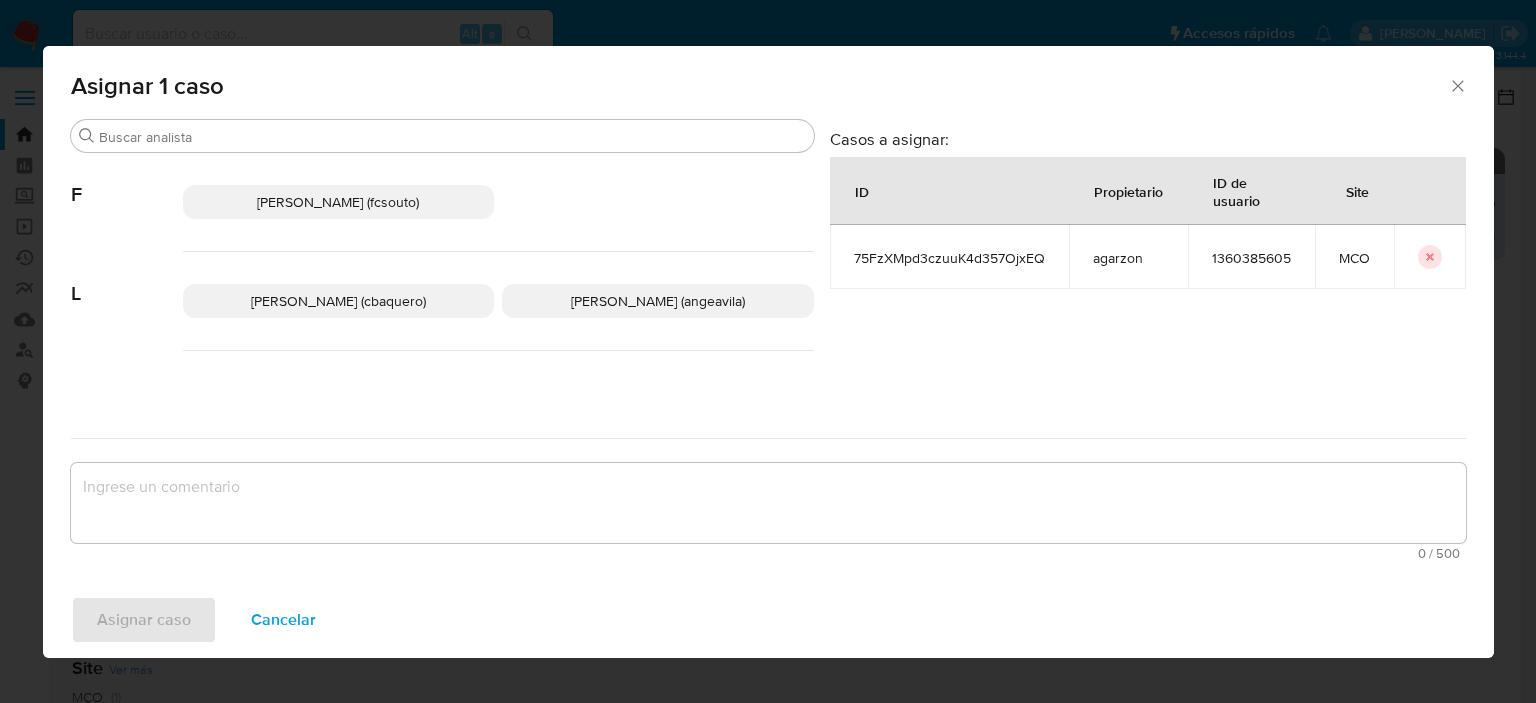click on "[PERSON_NAME] (angeavila)" at bounding box center (658, 301) 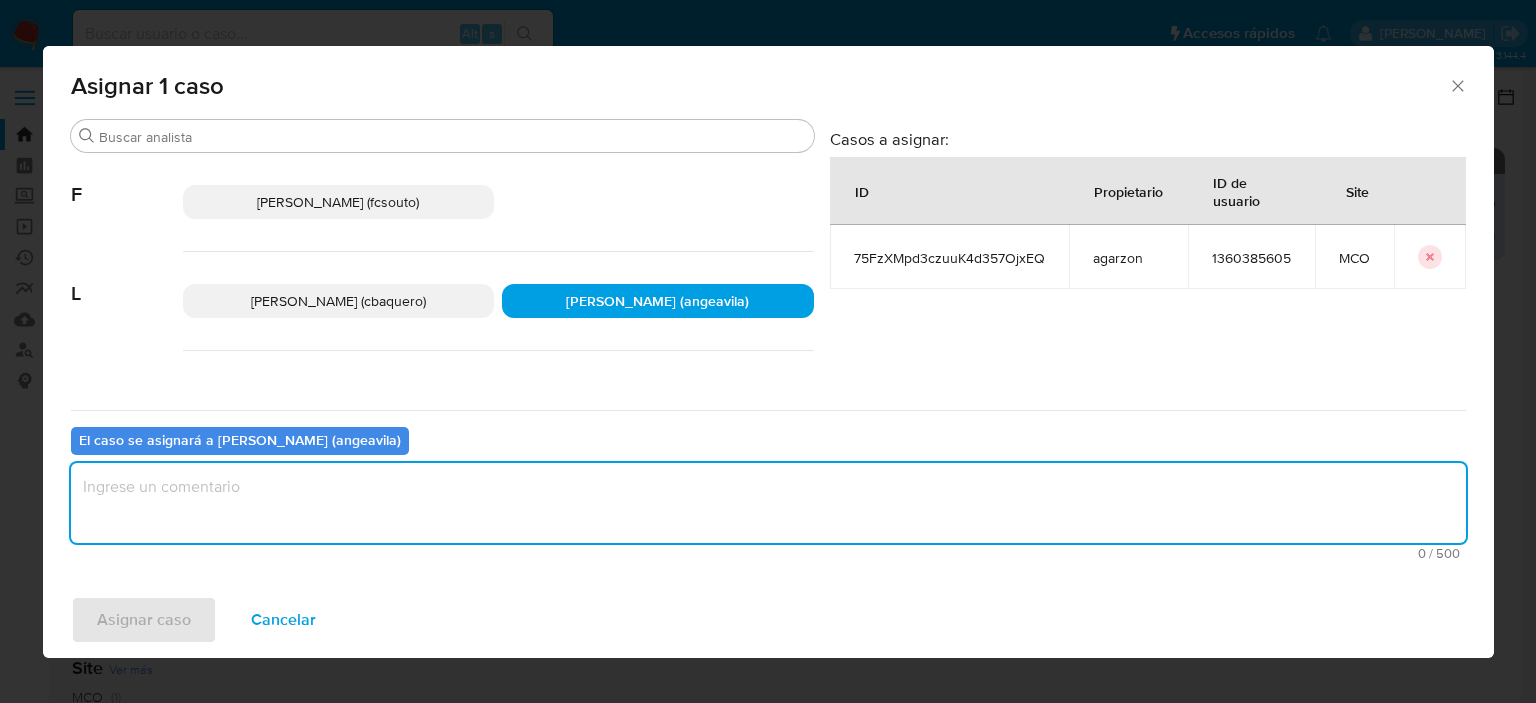 click at bounding box center [768, 503] 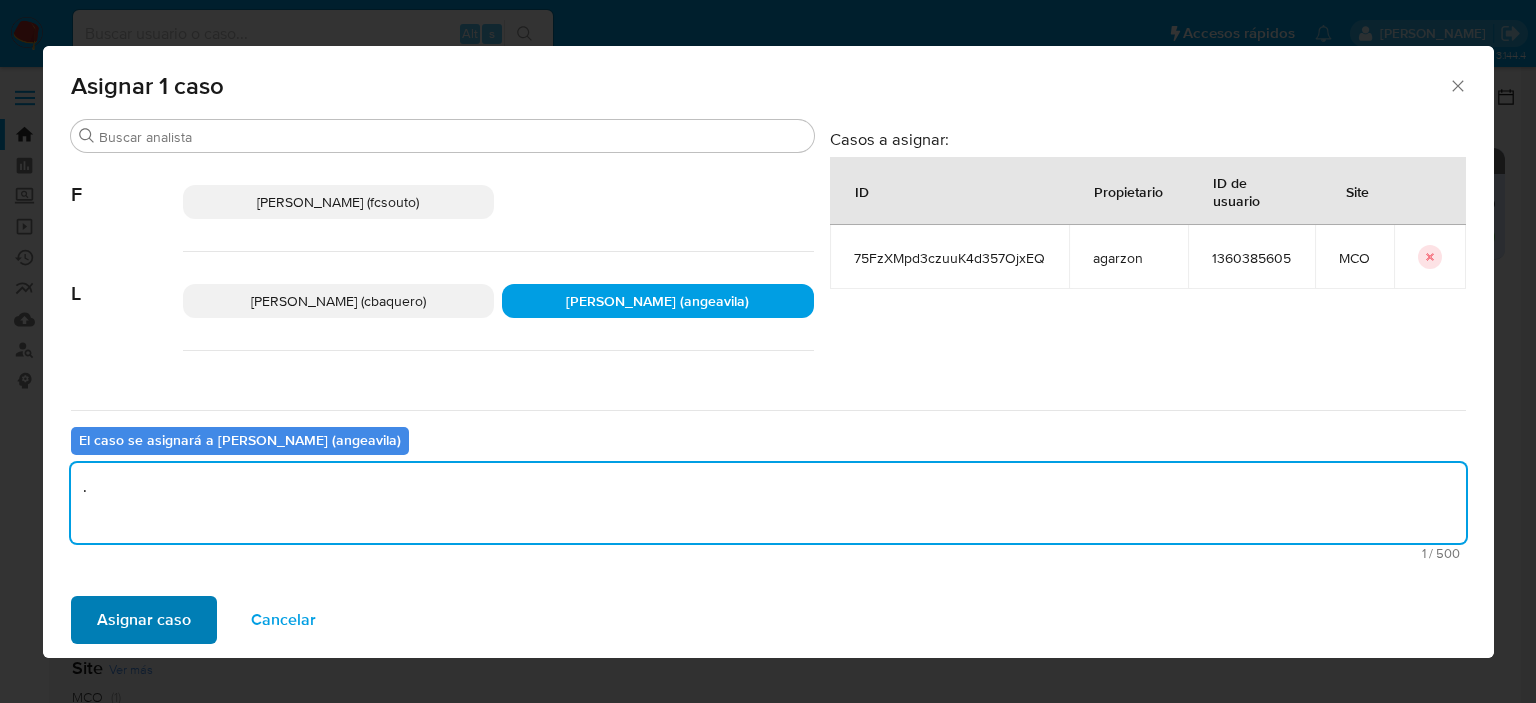 type on "." 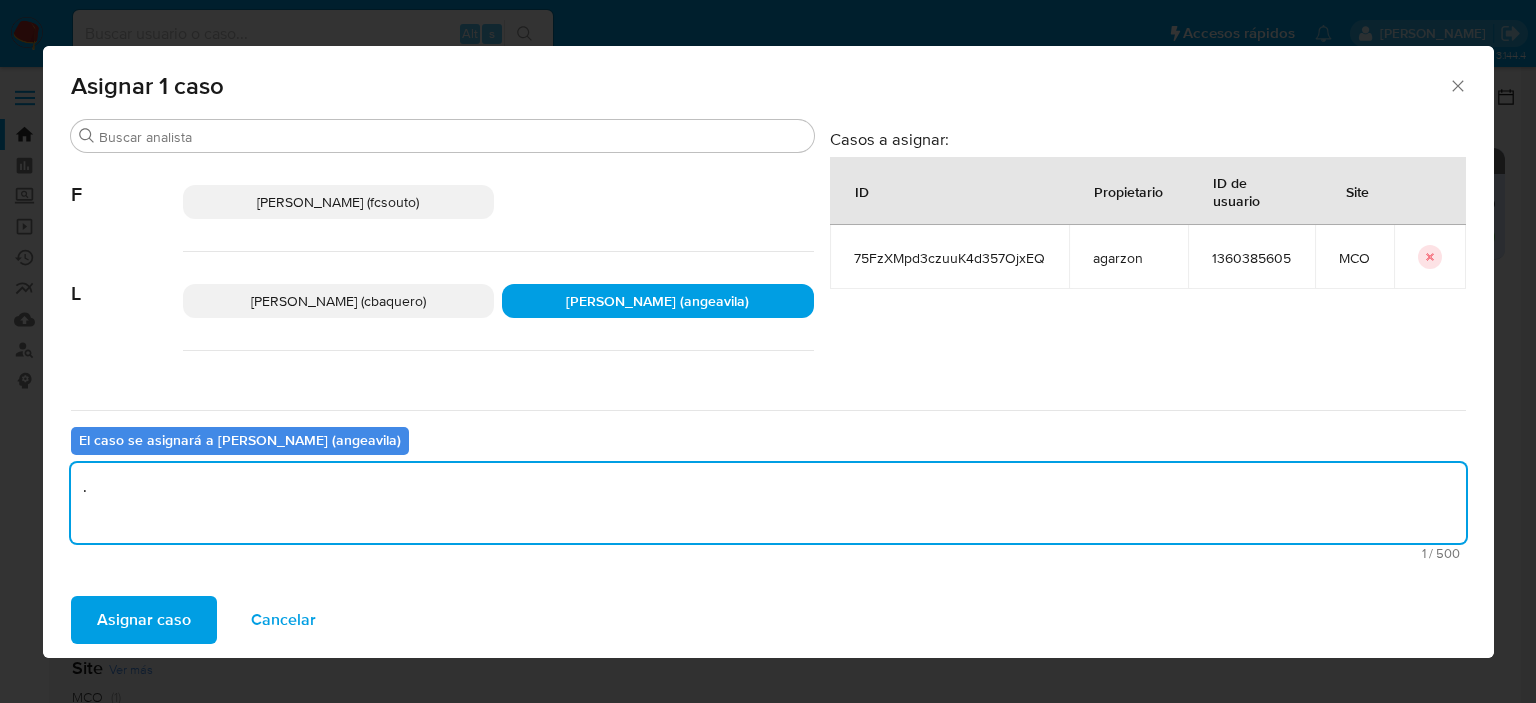 click on "Asignar caso" at bounding box center [144, 620] 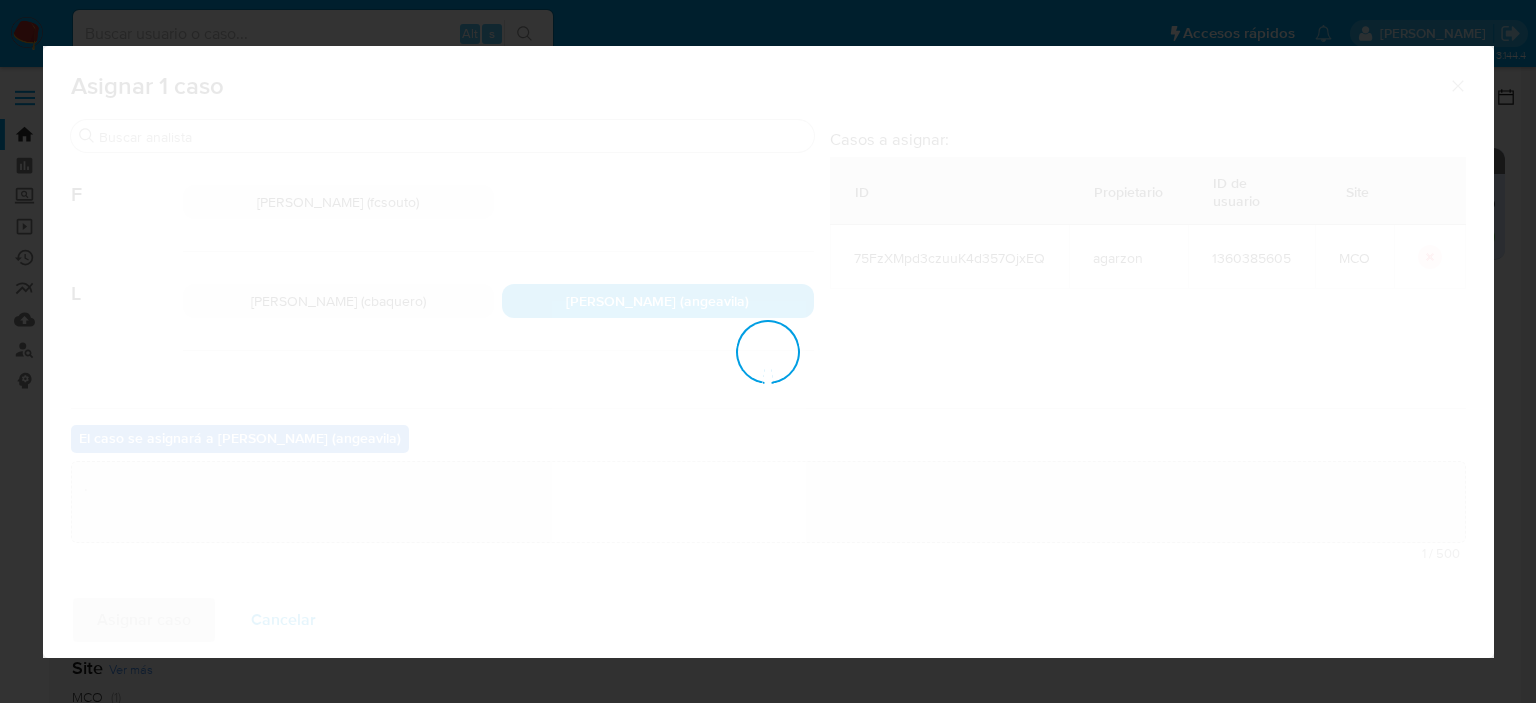 type 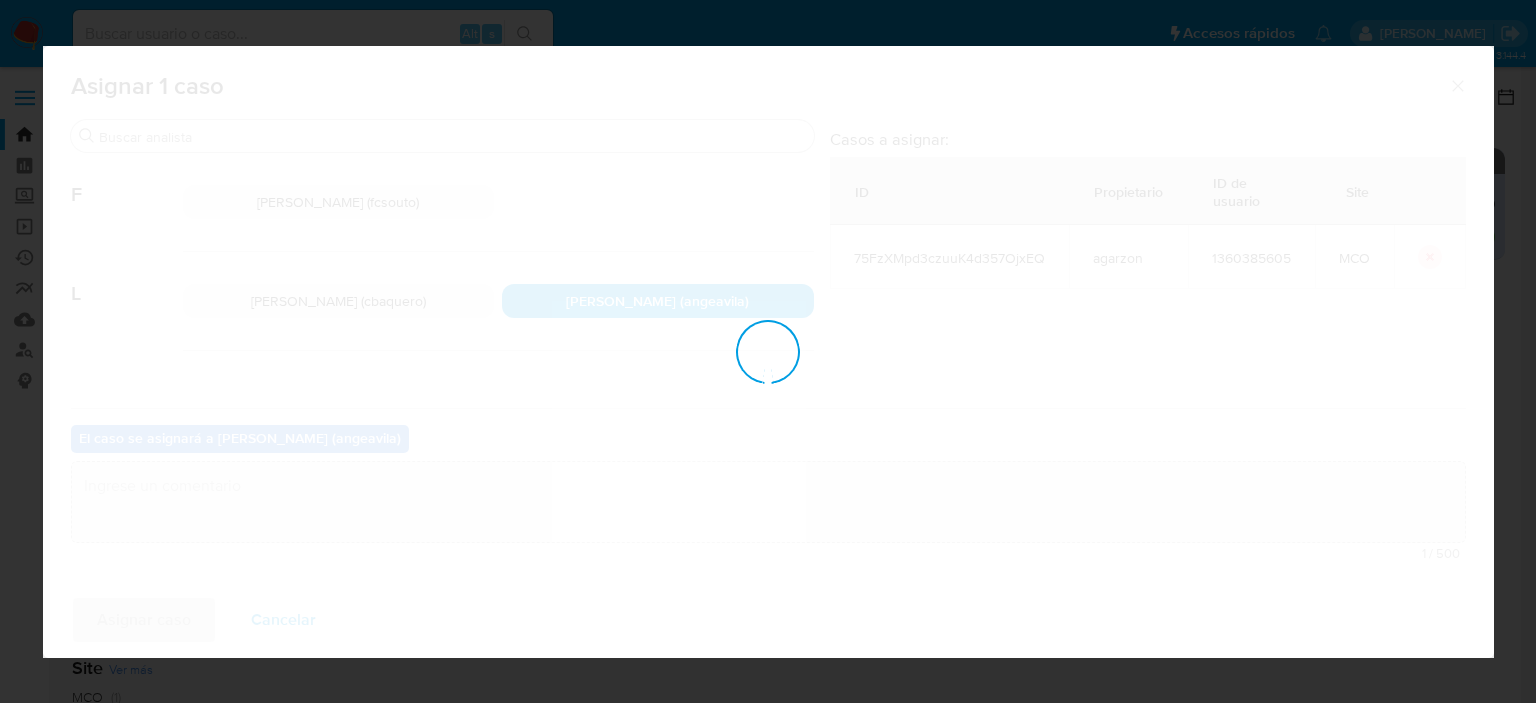 checkbox on "false" 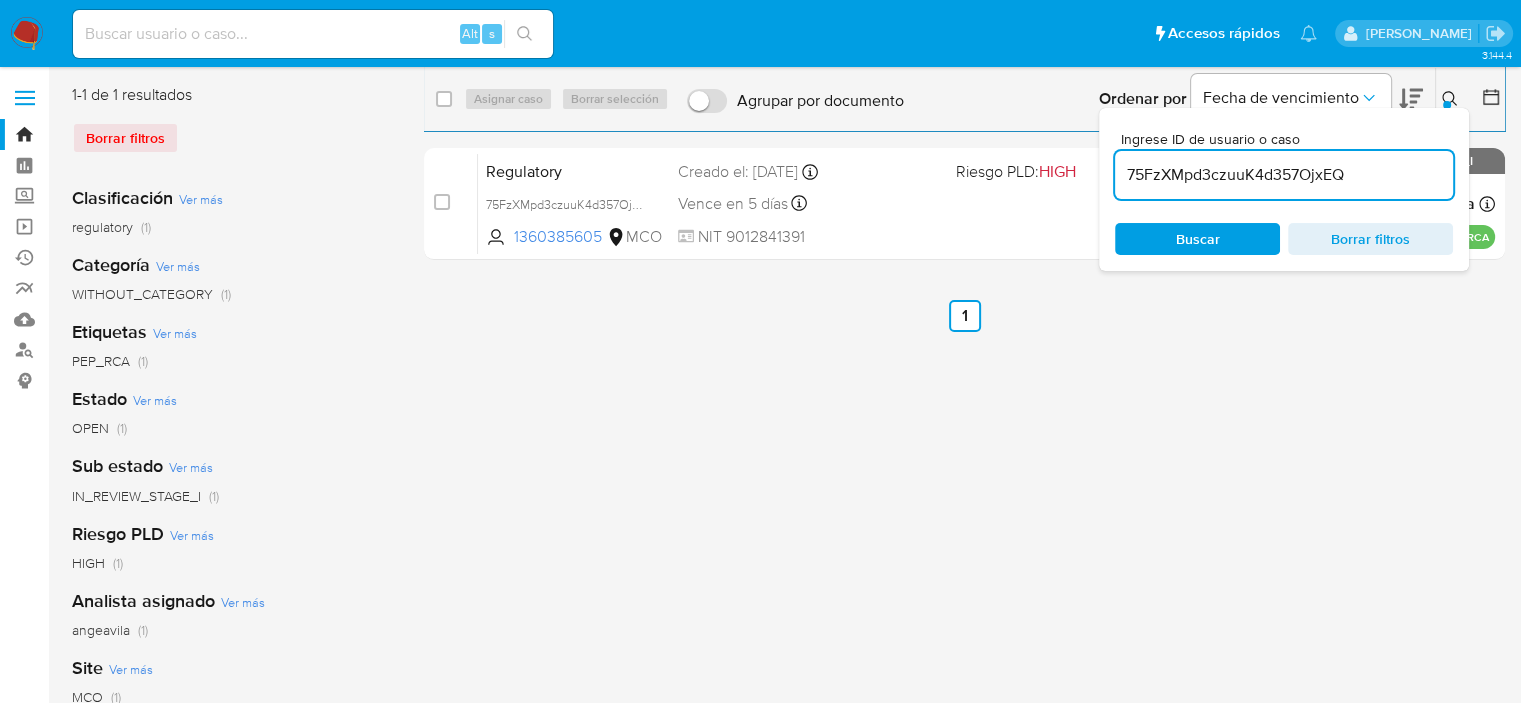 click at bounding box center [27, 34] 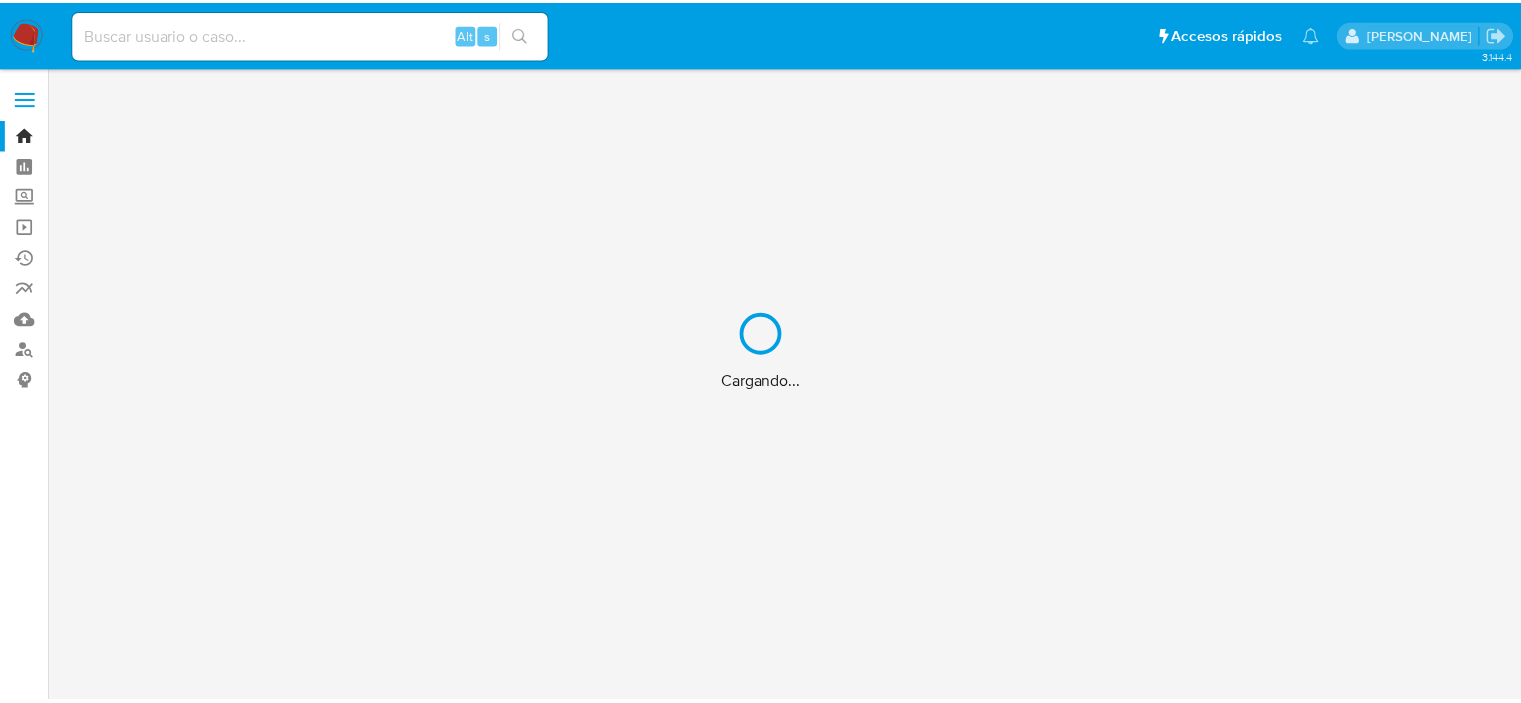 scroll, scrollTop: 0, scrollLeft: 0, axis: both 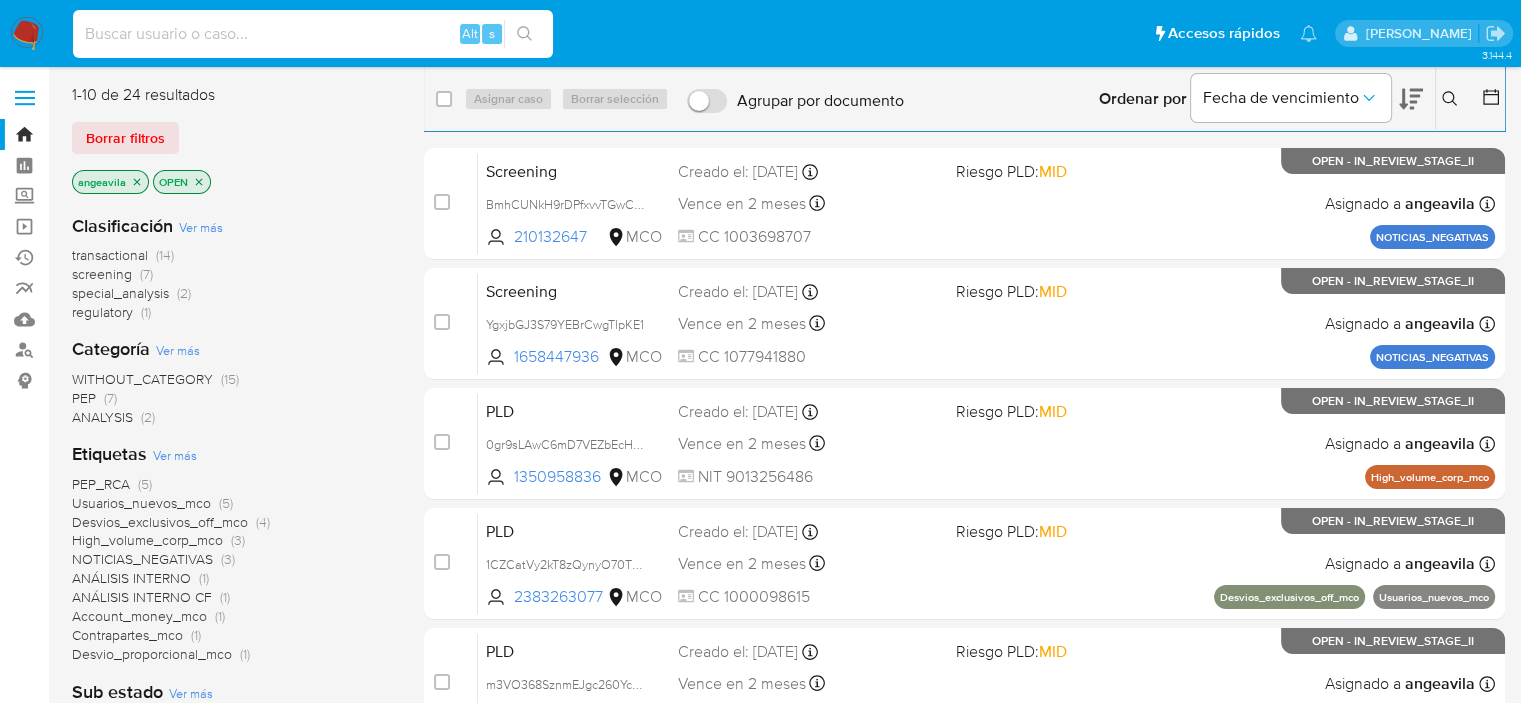 click at bounding box center (313, 34) 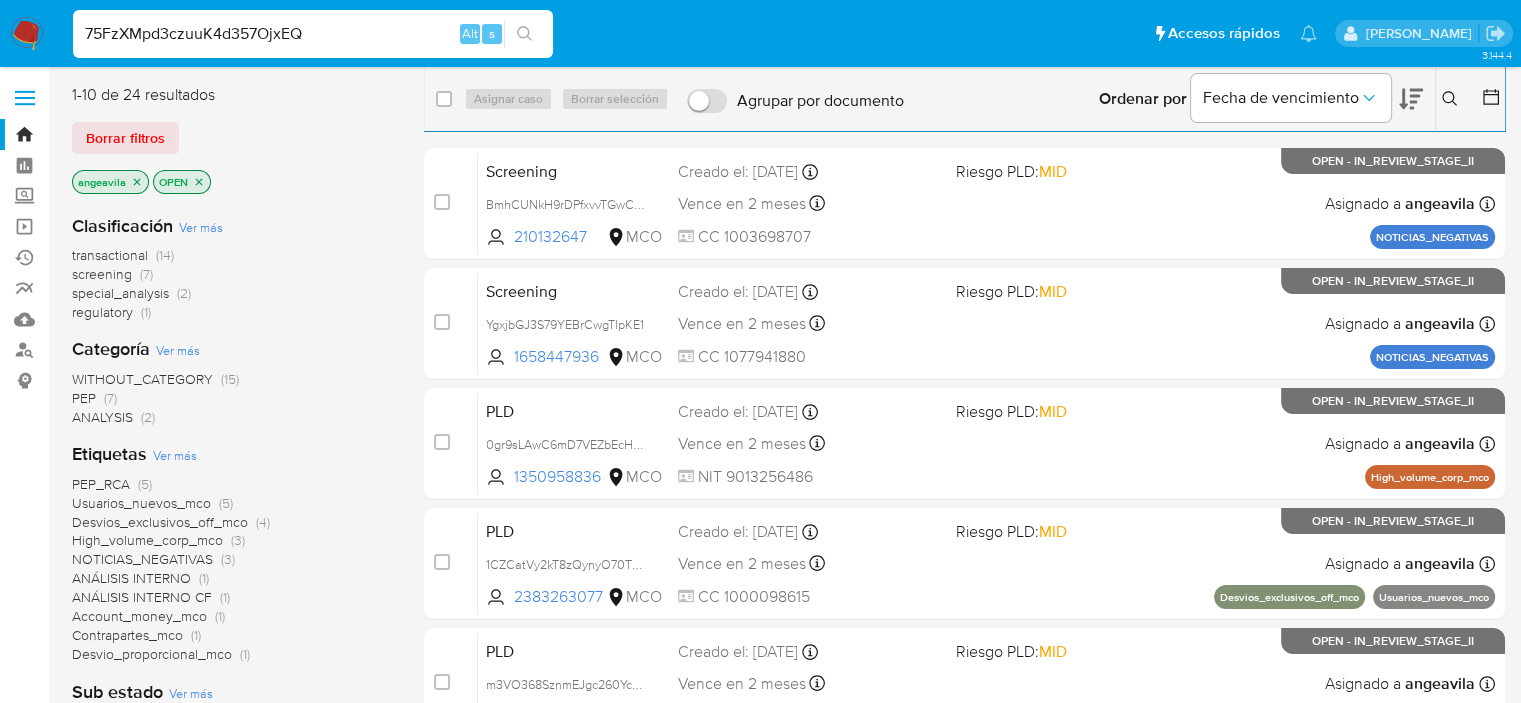 type on "75FzXMpd3czuuK4d357OjxEQ" 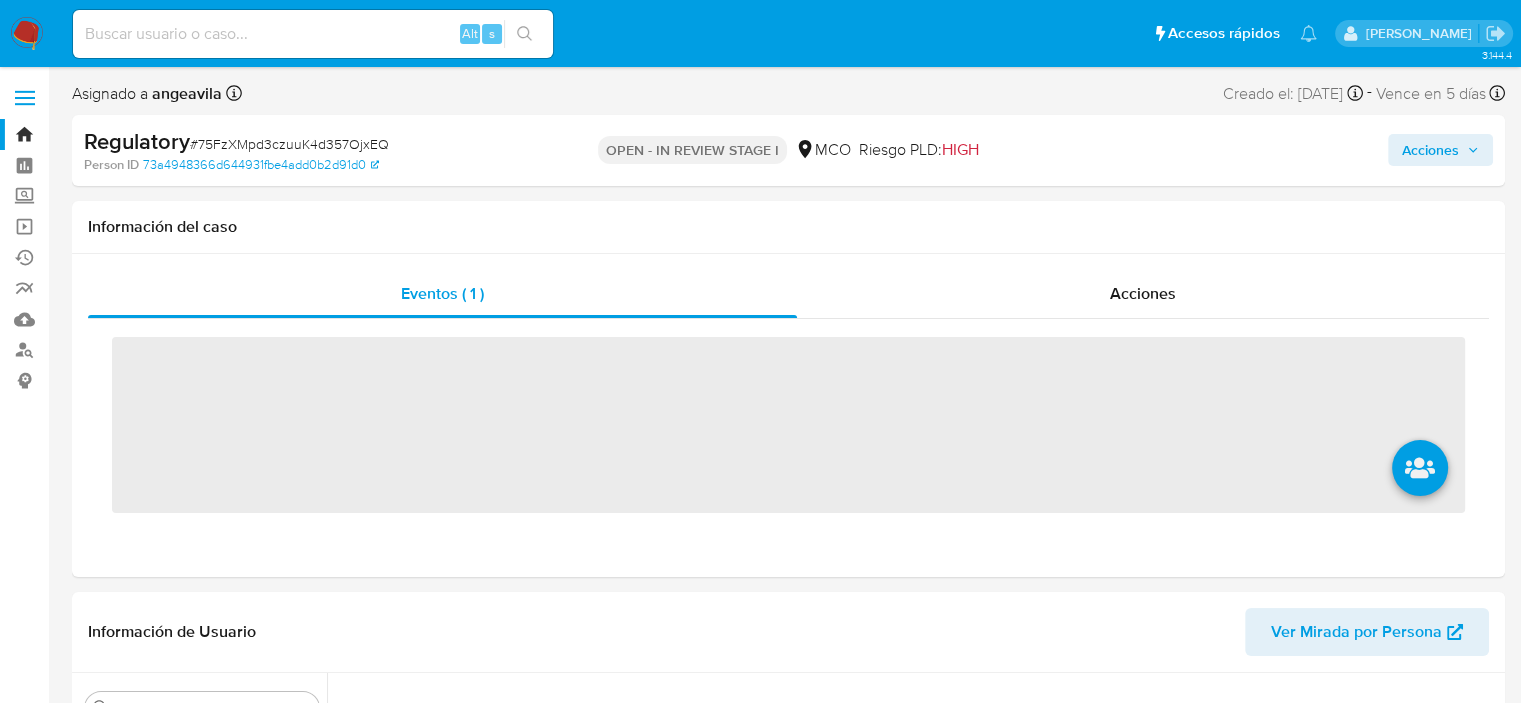scroll, scrollTop: 796, scrollLeft: 0, axis: vertical 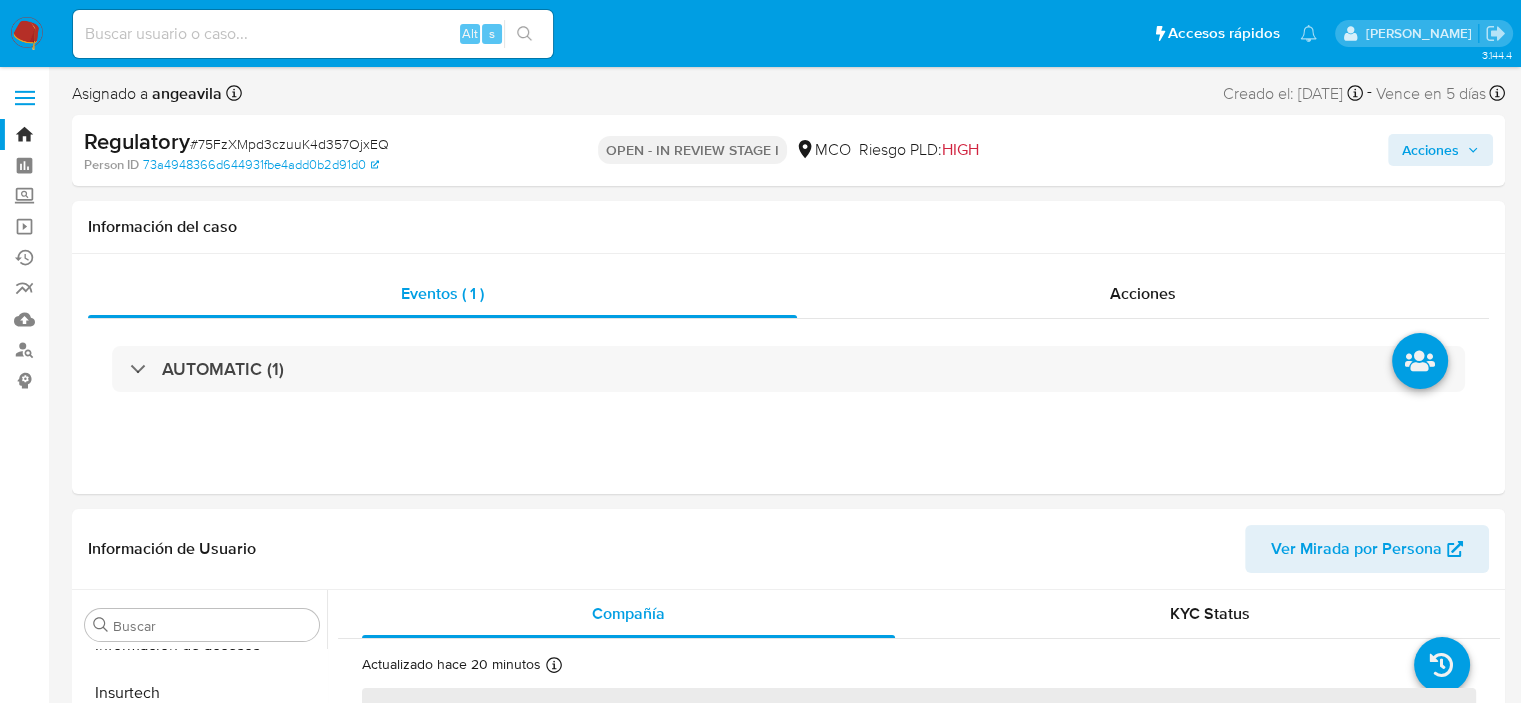 select on "10" 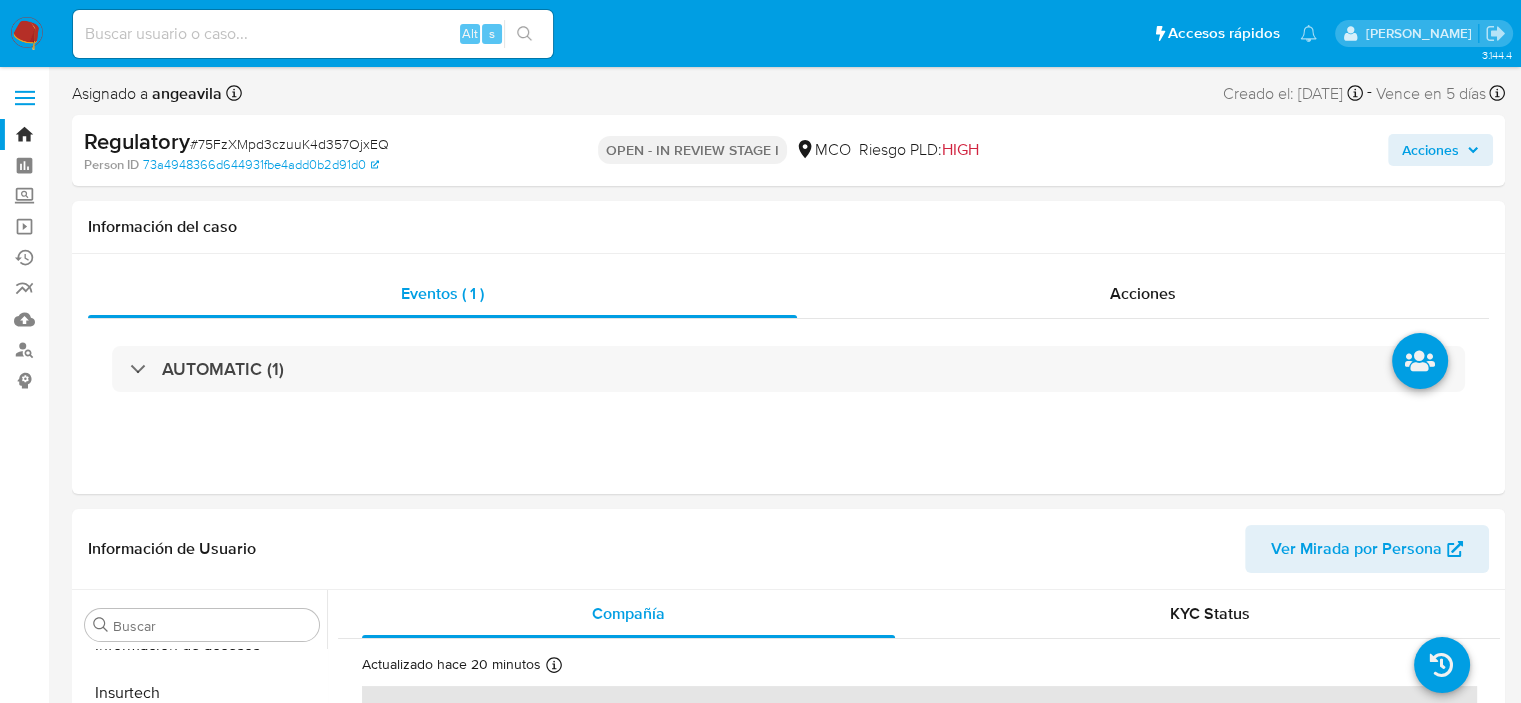 click on "Acciones" at bounding box center (1430, 150) 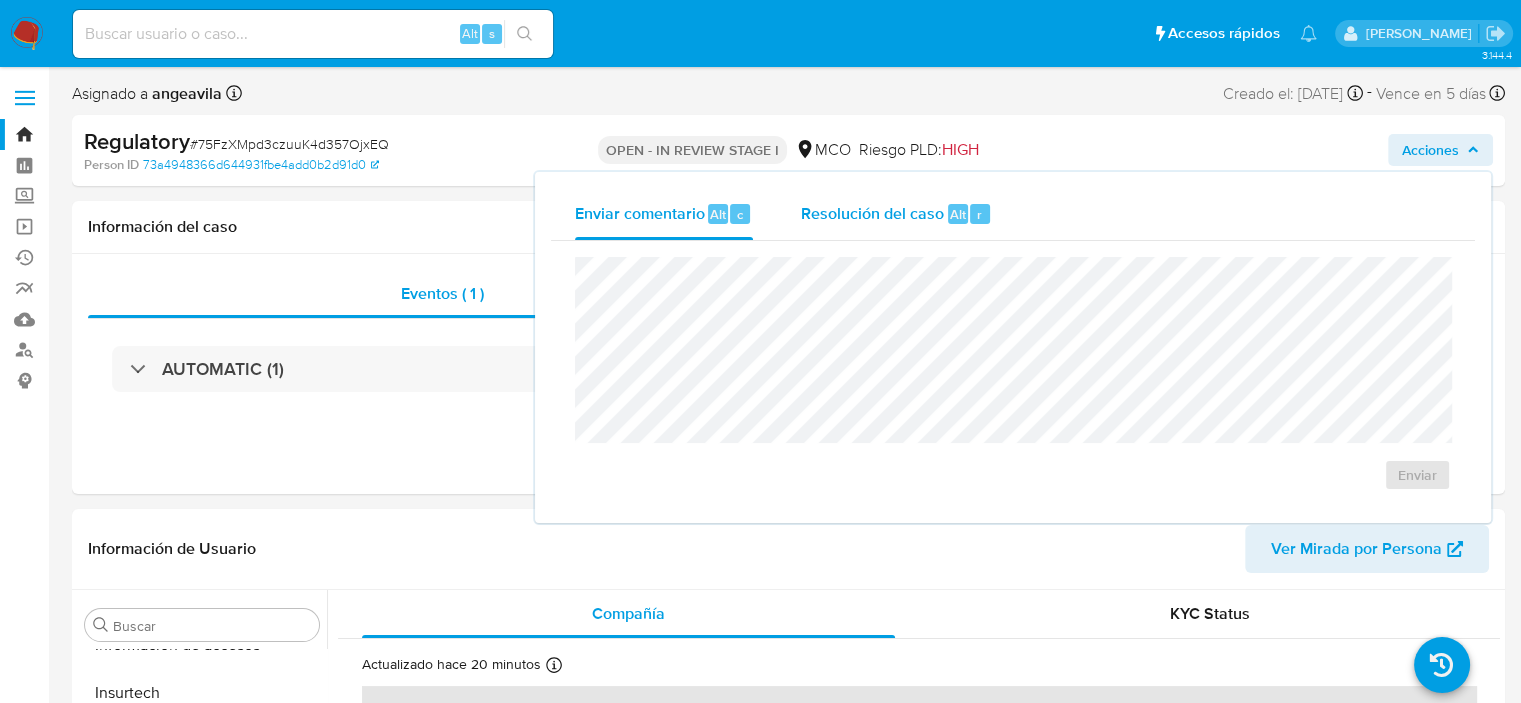 click on "Resolución del caso" at bounding box center (872, 213) 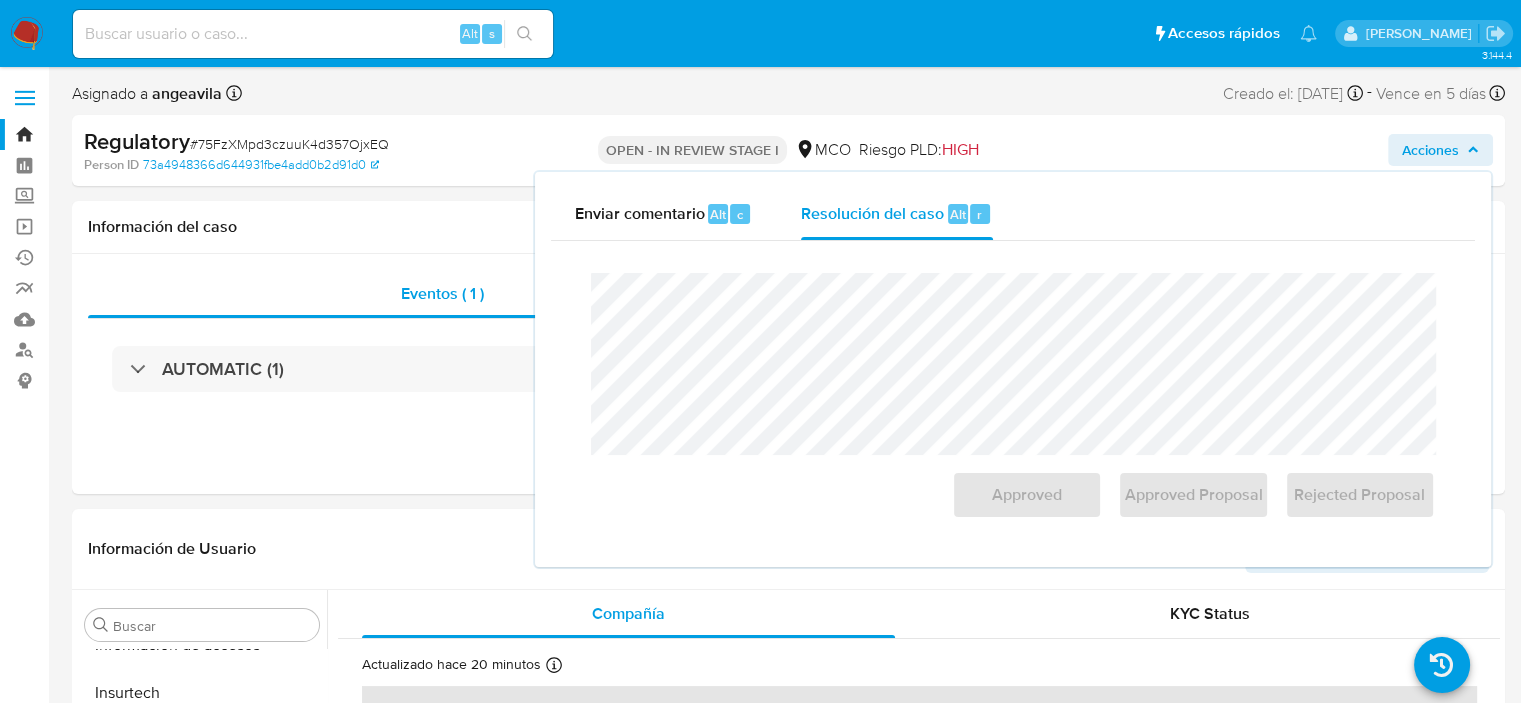 click on "# 75FzXMpd3czuuK4d357OjxEQ" at bounding box center [289, 144] 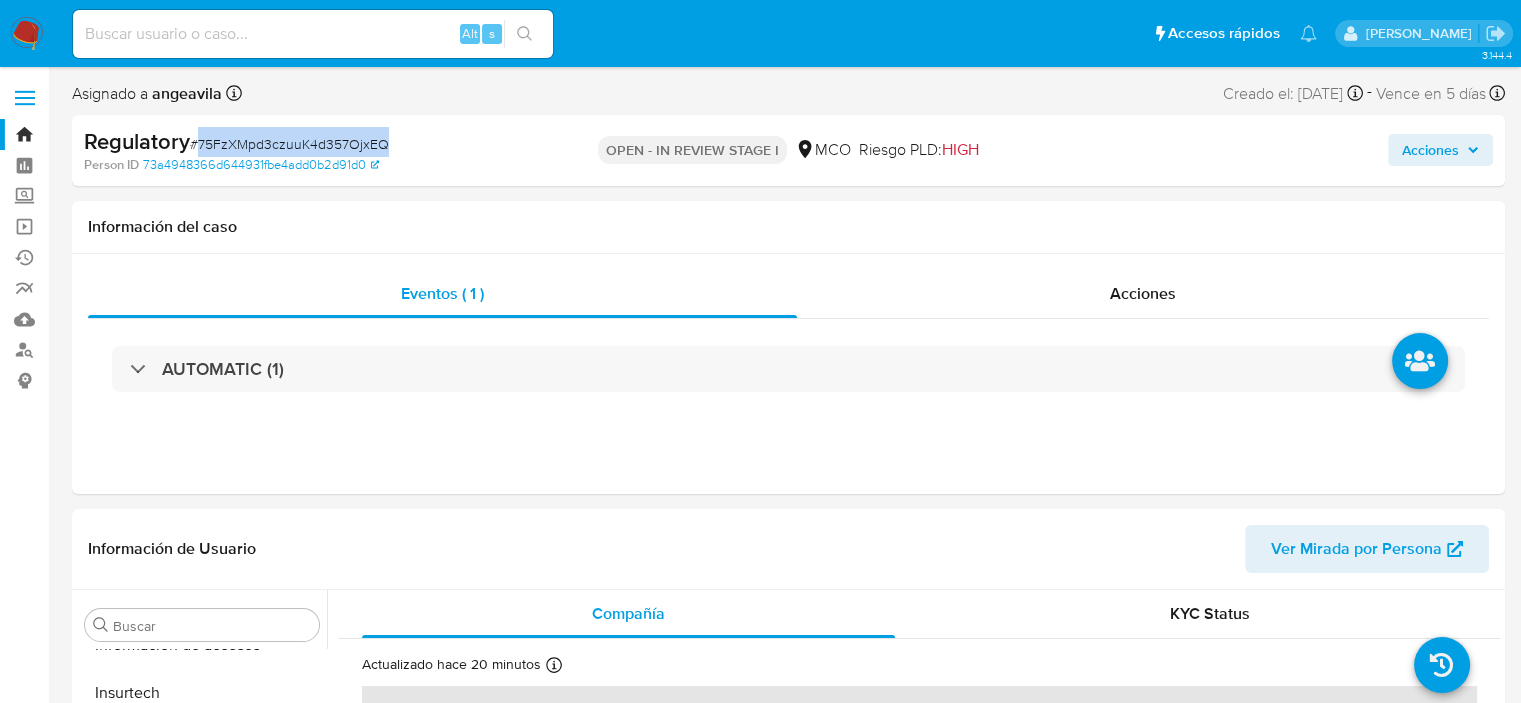 click on "# 75FzXMpd3czuuK4d357OjxEQ" at bounding box center [289, 144] 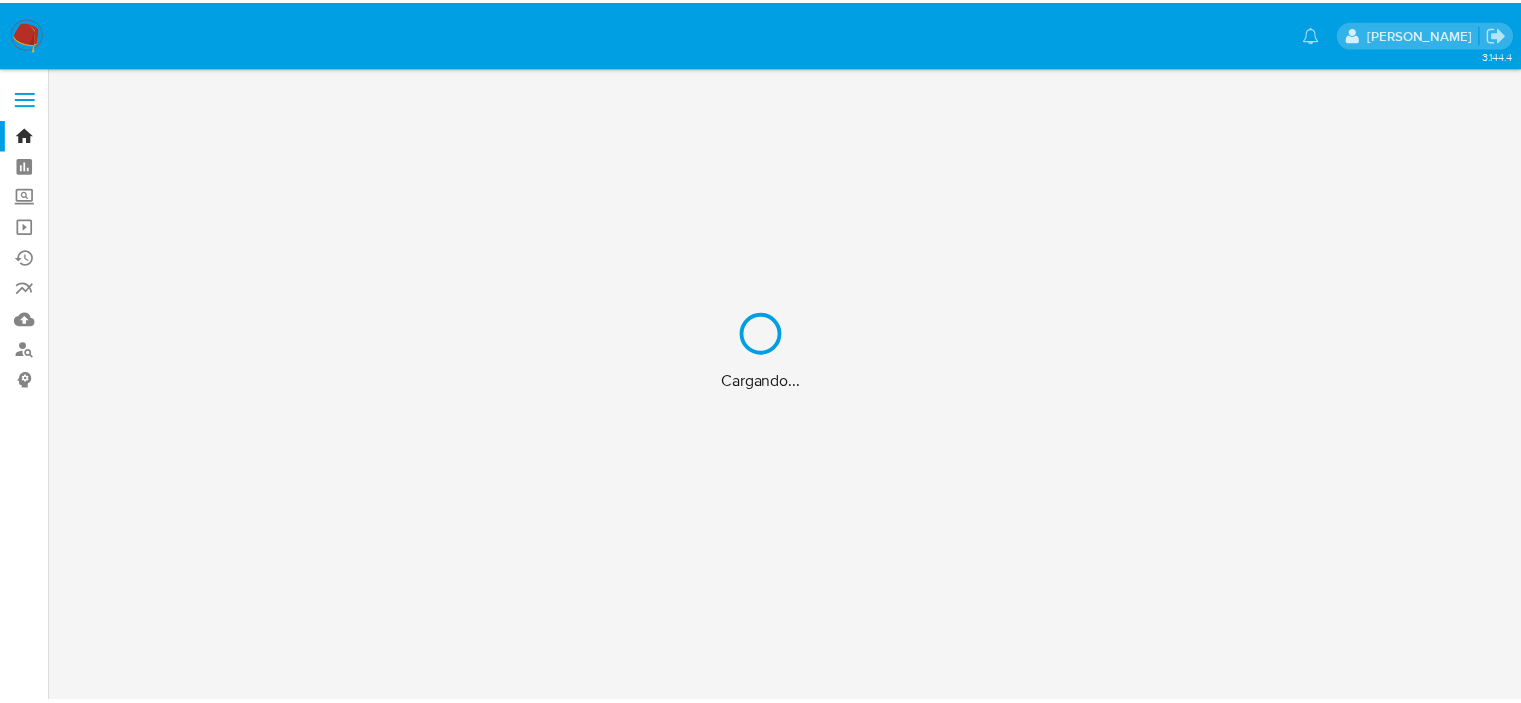 scroll, scrollTop: 0, scrollLeft: 0, axis: both 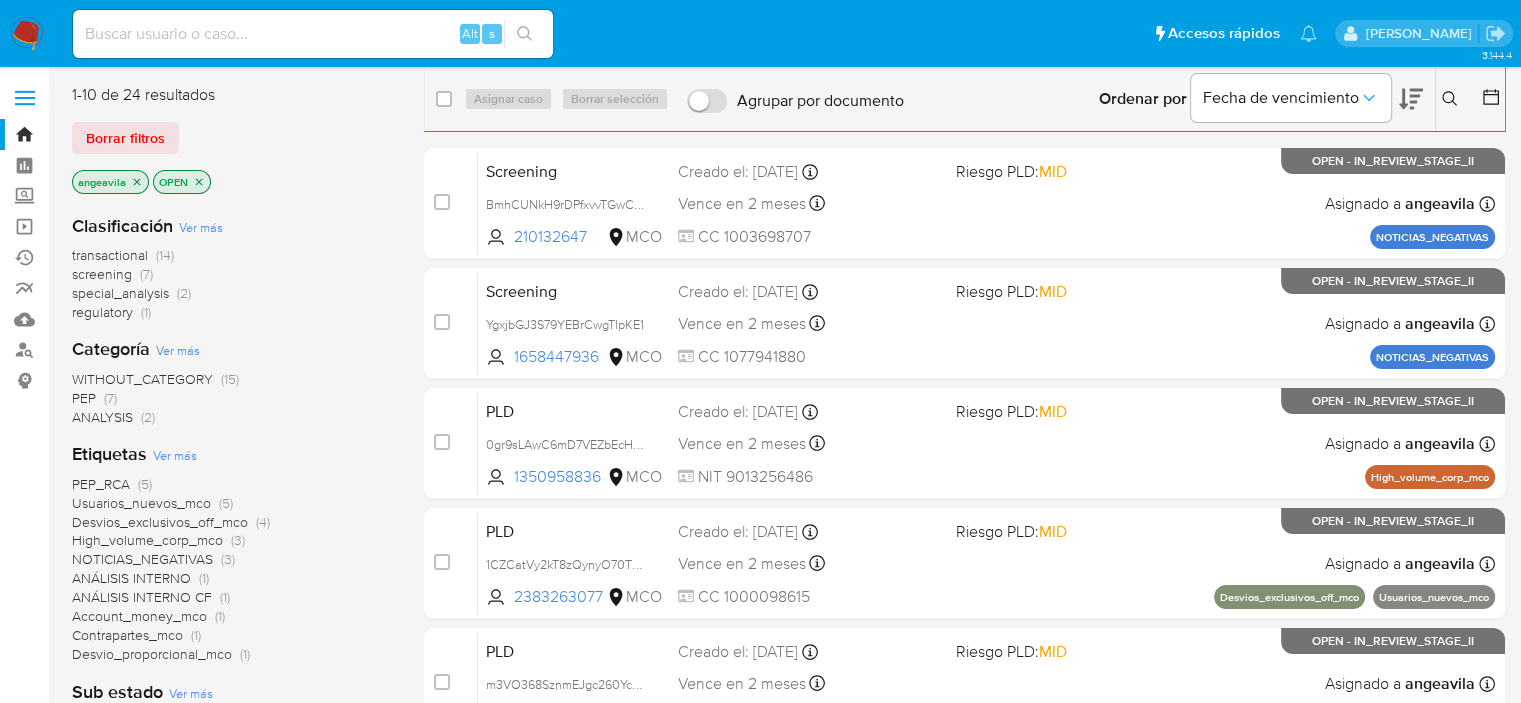 click at bounding box center (1487, 99) 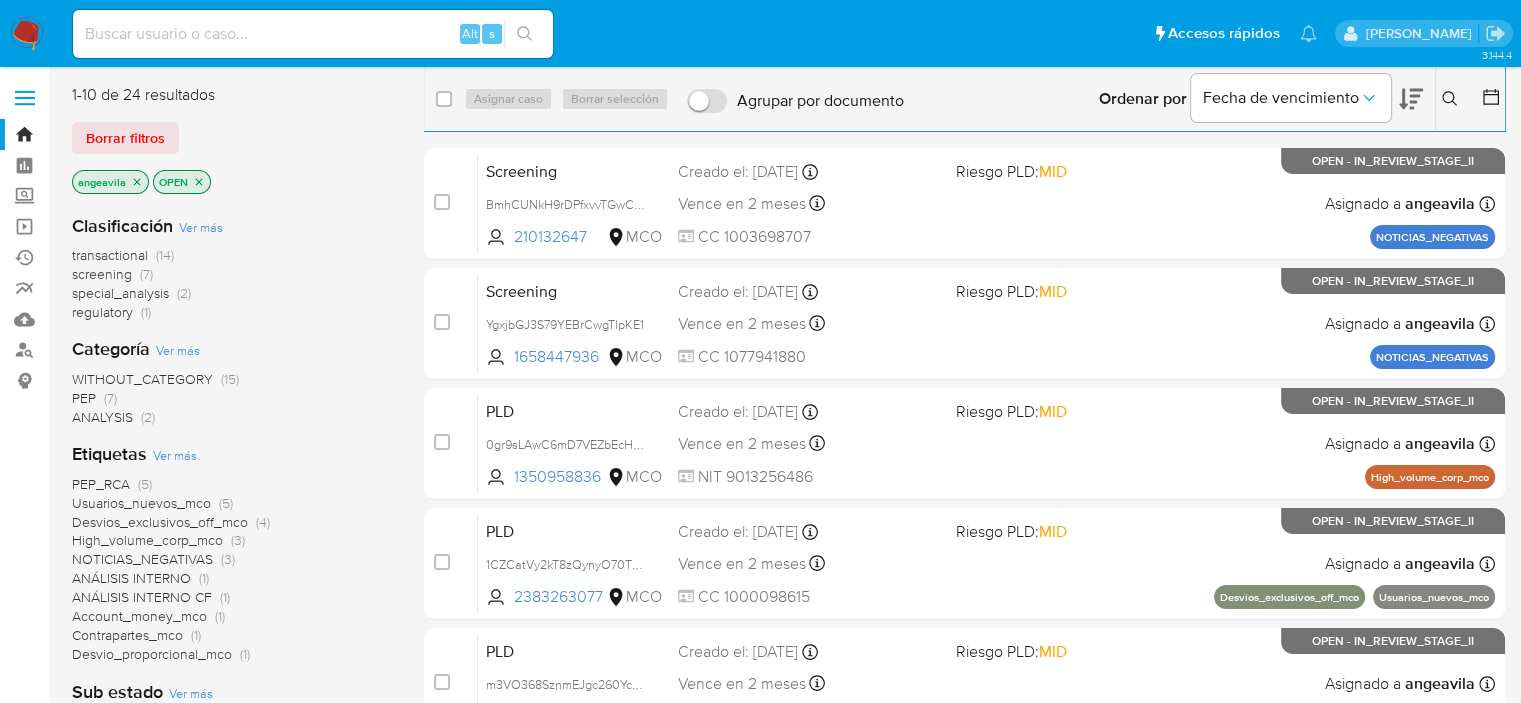 click 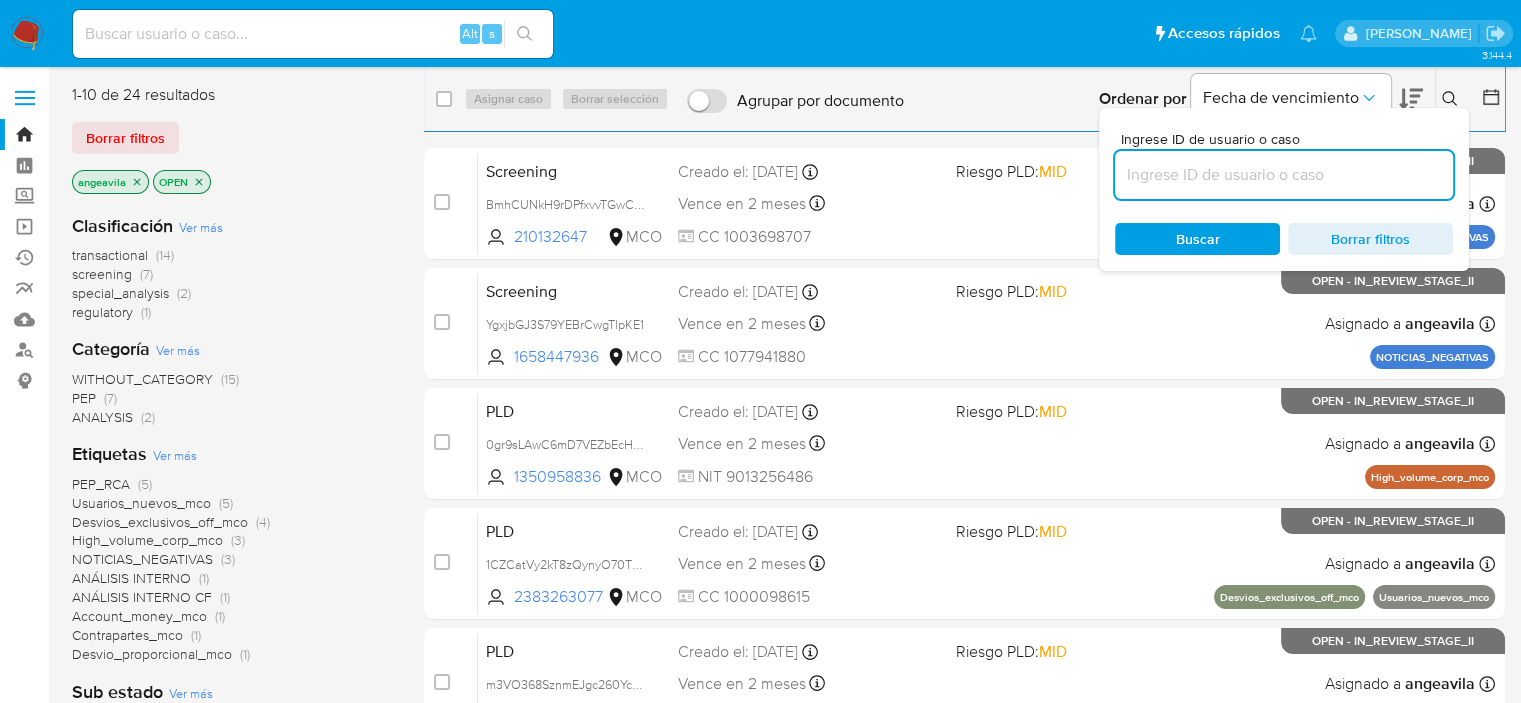 click at bounding box center [1284, 175] 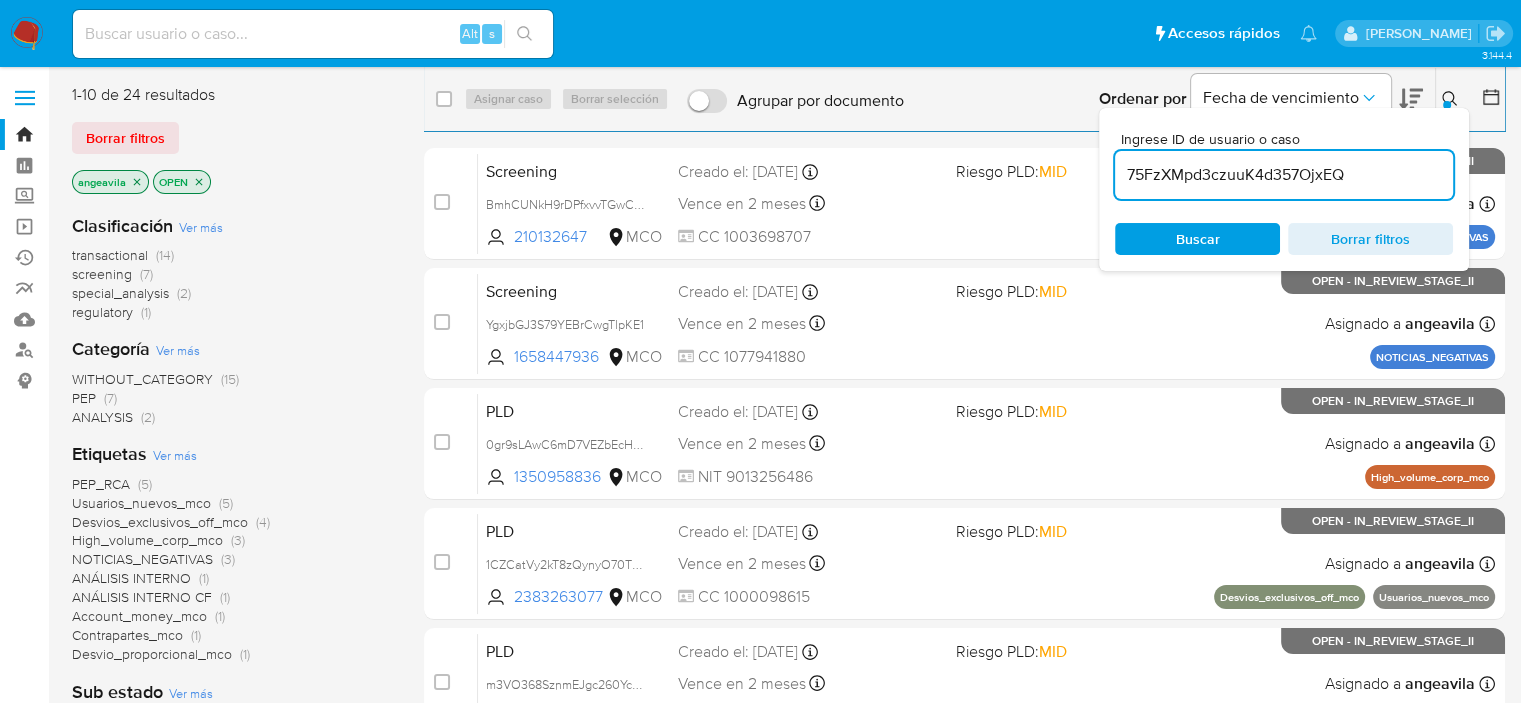 type on "75FzXMpd3czuuK4d357OjxEQ" 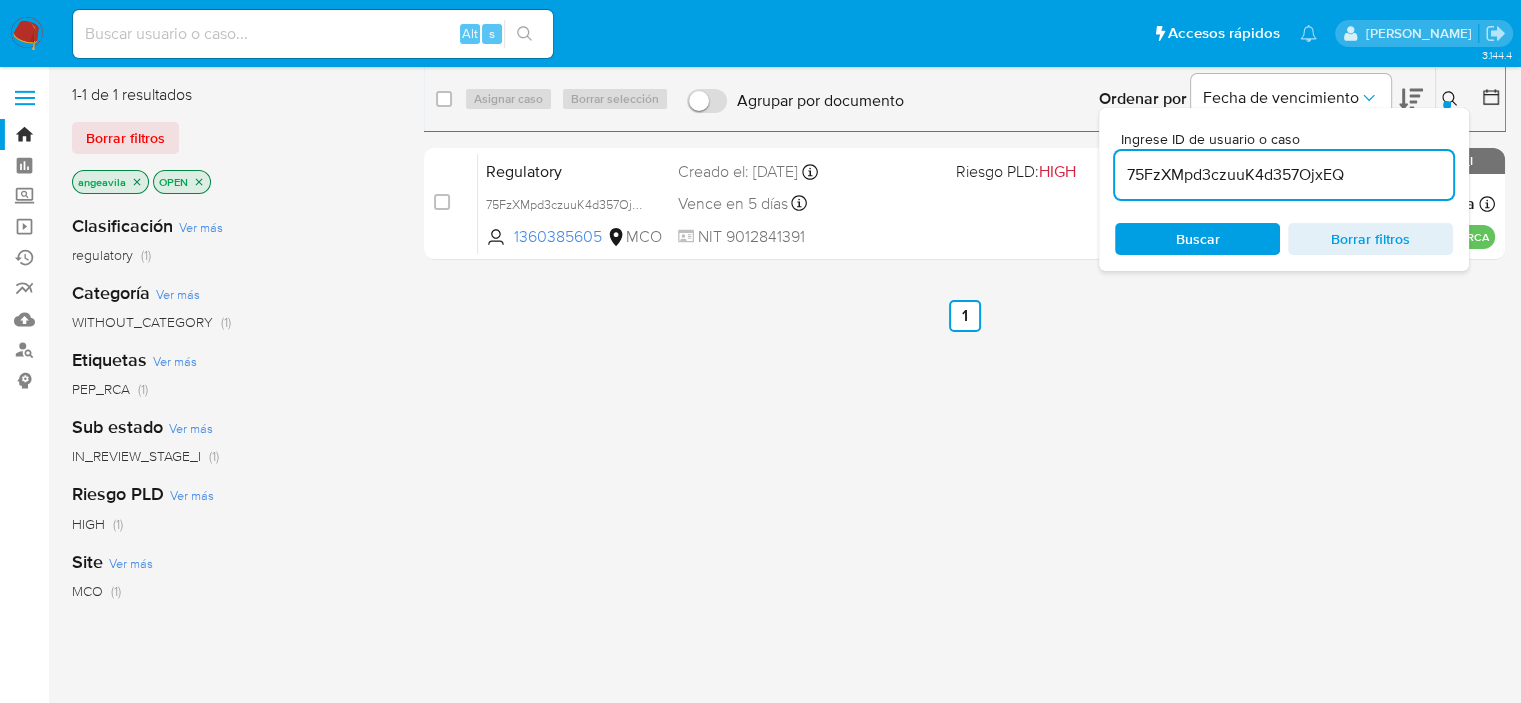 click on "select-all-cases-checkbox Asignar caso Borrar selección Agrupar por documento Ordenar por Fecha de vencimiento   No es posible ordenar los resultados mientras se encuentren agrupados. Ingrese ID de usuario o caso 75FzXMpd3czuuK4d357OjxEQ Buscar Borrar filtros case-item-checkbox   No es posible asignar el caso Regulatory 75FzXMpd3czuuK4d357OjxEQ 1360385605 MCO Riesgo PLD:  HIGH Creado el: 09/07/2025   Creado el: 09/07/2025 12:43:34 Vence en 5 días   Vence el 14/07/2025 12:43:34 NIT   9012841391 Asignado a   angeavila   Asignado el: 09/07/2025 15:16:18 PEP_RCA OPEN - IN_REVIEW_STAGE_I  Anterior 1 Siguiente" at bounding box center [964, 529] 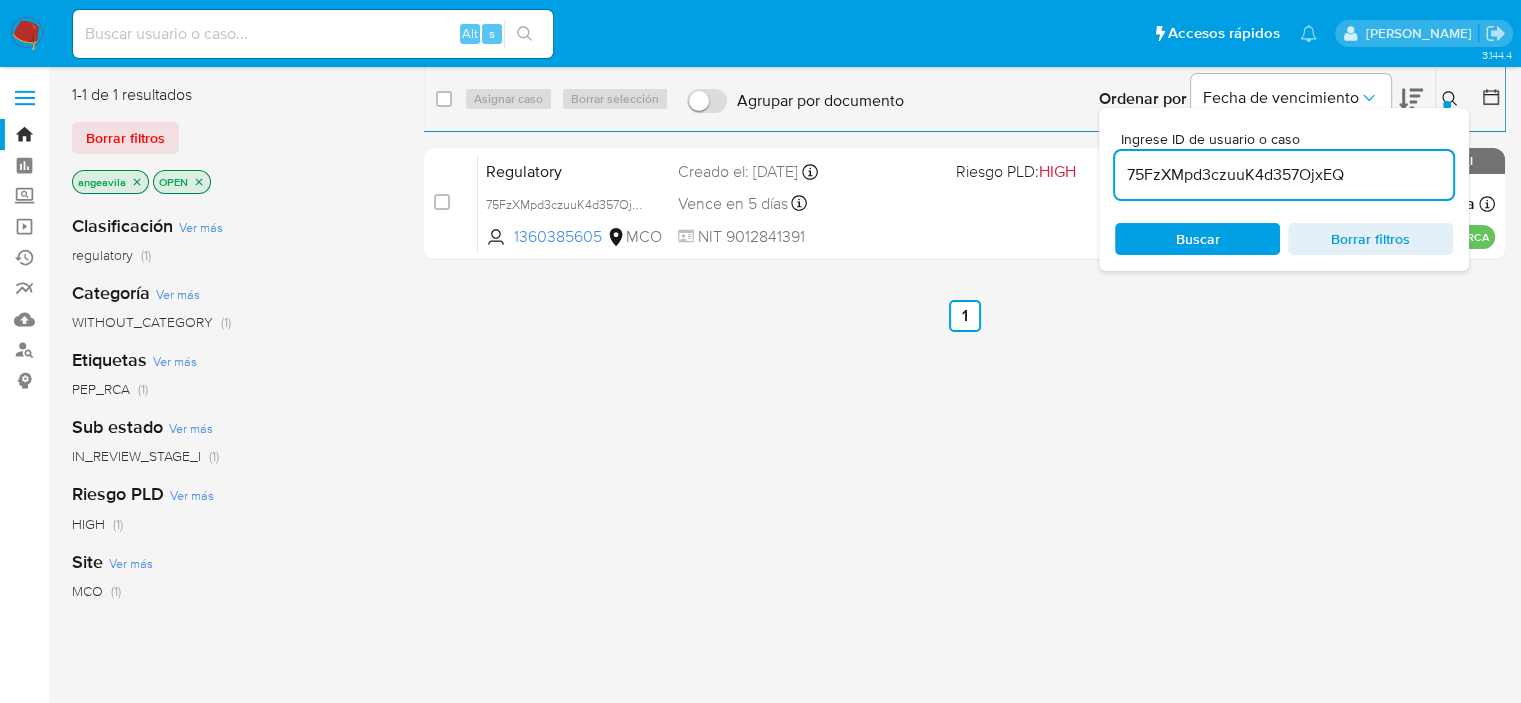 click on "Buscar" at bounding box center (1198, 239) 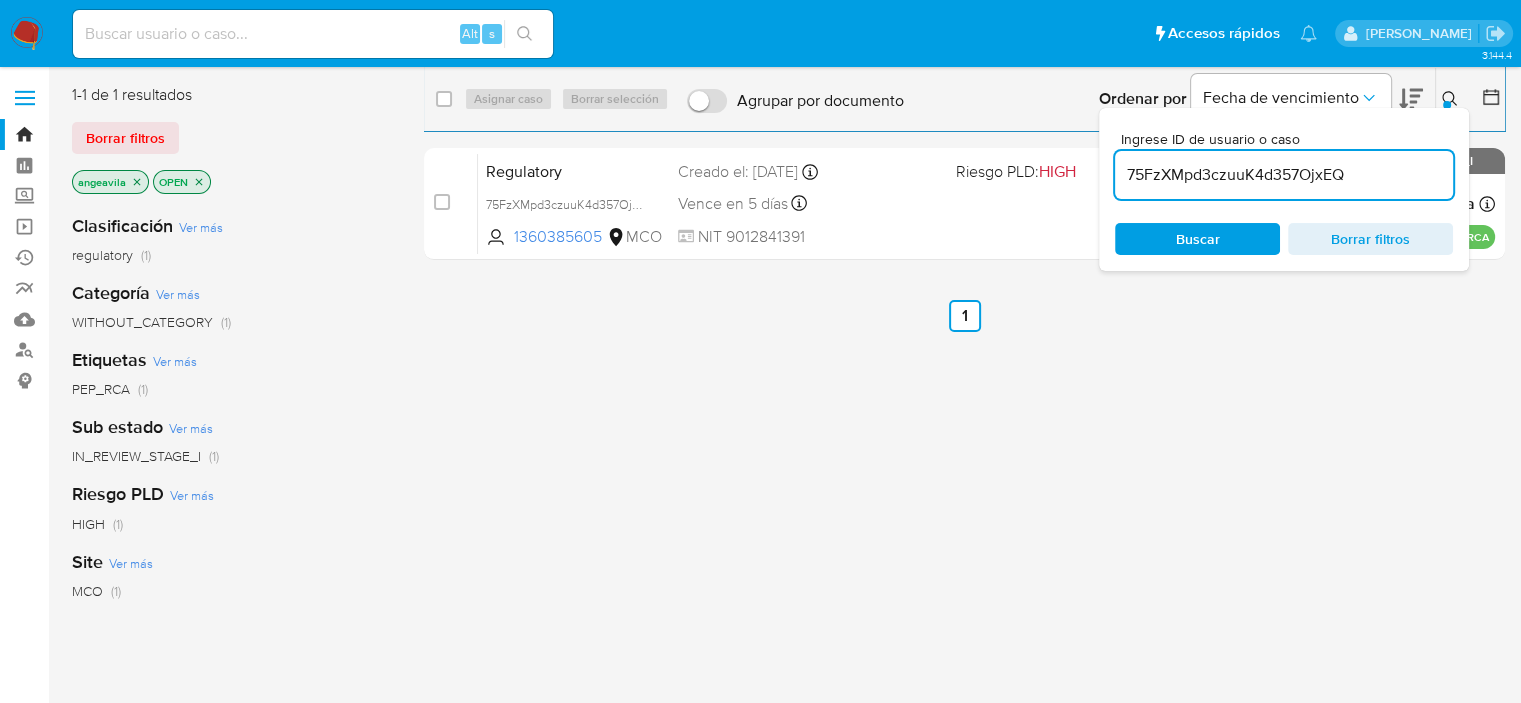 click on "select-all-cases-checkbox Asignar caso Borrar selección Agrupar por documento Ordenar por Fecha de vencimiento   No es posible ordenar los resultados mientras se encuentren agrupados. Ingrese ID de usuario o caso 75FzXMpd3czuuK4d357OjxEQ Buscar Borrar filtros case-item-checkbox   No es posible asignar el caso Regulatory 75FzXMpd3czuuK4d357OjxEQ 1360385605 MCO Riesgo PLD:  HIGH Creado el: 09/07/2025   Creado el: 09/07/2025 12:43:34 Vence en 5 días   Vence el 14/07/2025 12:43:34 NIT   9012841391 Asignado a   angeavila   Asignado el: 09/07/2025 15:16:18 PEP_RCA OPEN - IN_REVIEW_STAGE_I  Anterior 1 Siguiente" at bounding box center [964, 529] 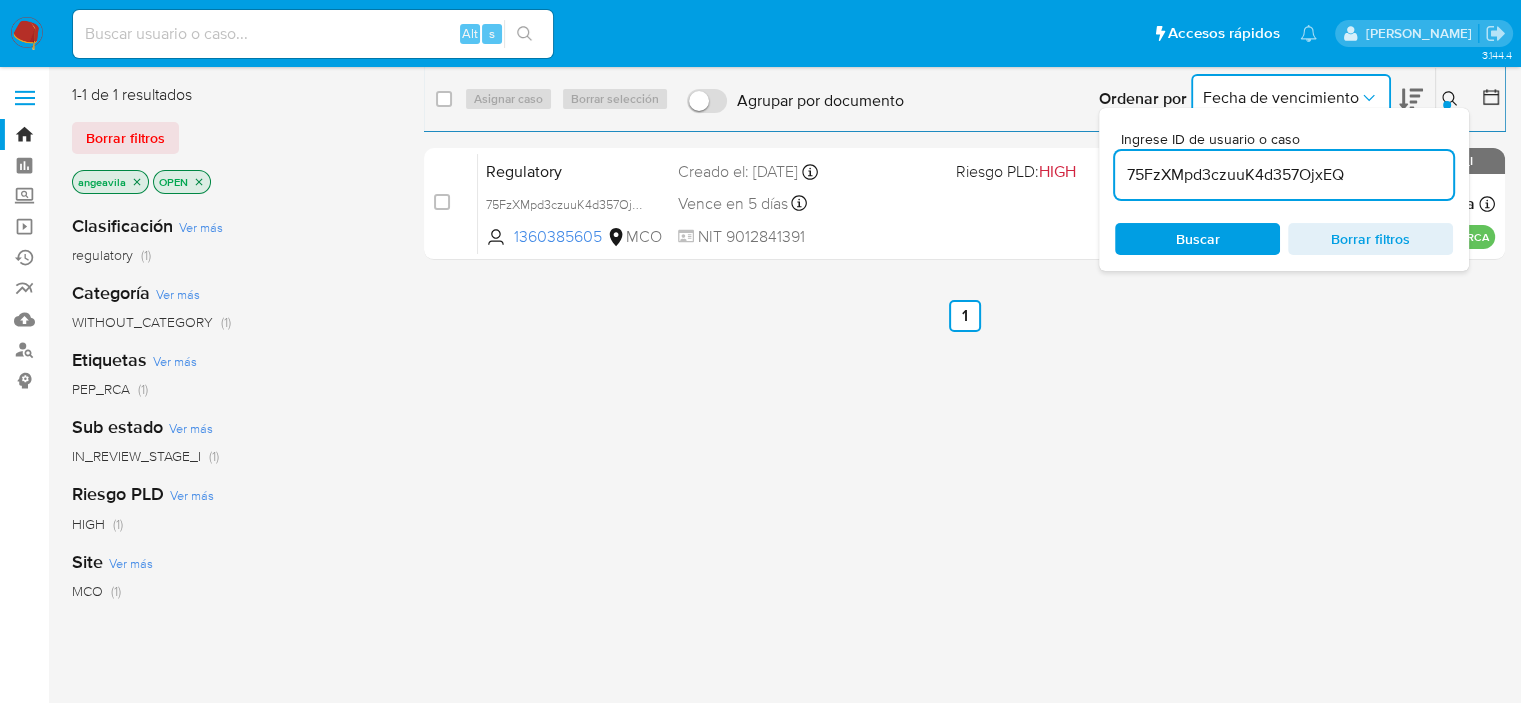click on "Fecha de vencimiento" at bounding box center [1281, 98] 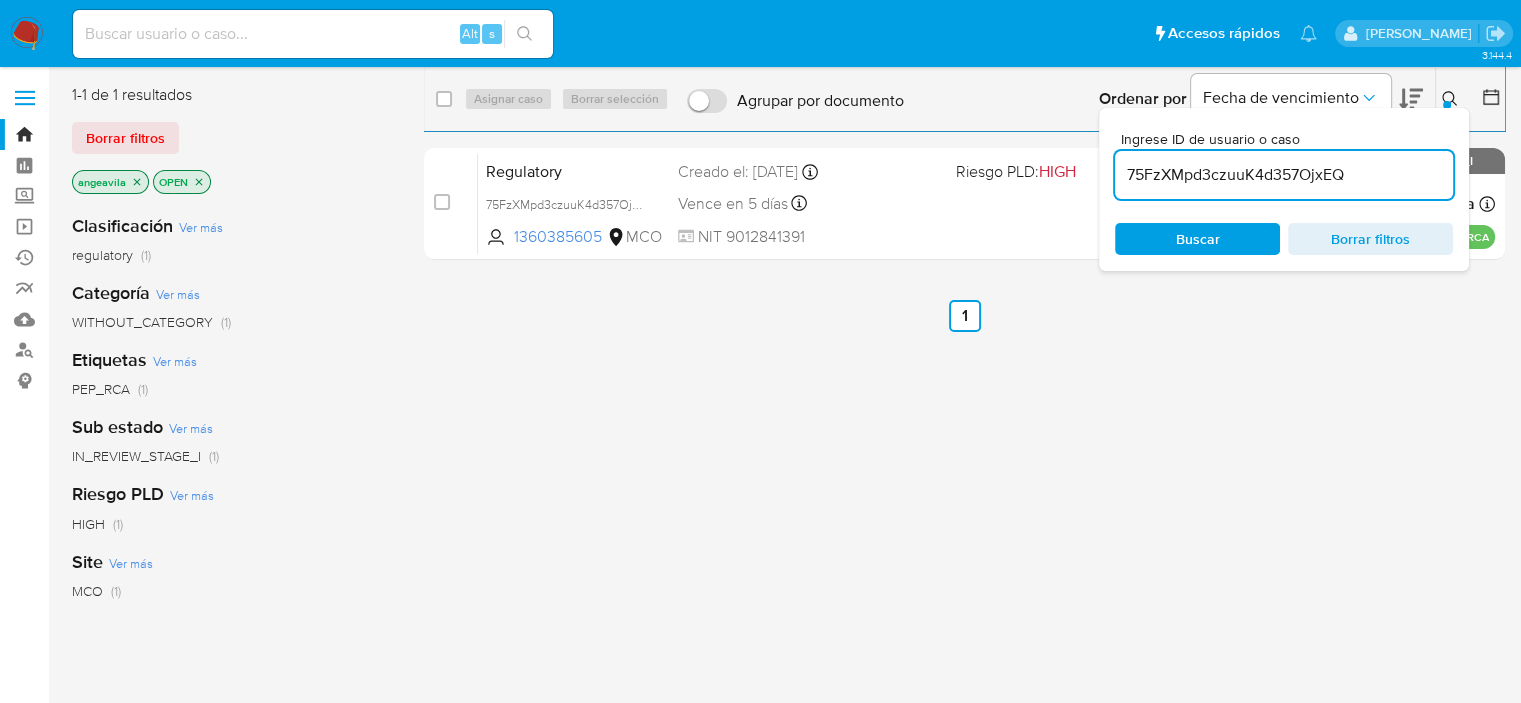 click on "select-all-cases-checkbox Asignar caso Borrar selección Agrupar por documento Ordenar por Fecha de vencimiento   No es posible ordenar los resultados mientras se encuentren agrupados. Ingrese ID de usuario o caso 75FzXMpd3czuuK4d357OjxEQ Buscar Borrar filtros case-item-checkbox   No es posible asignar el caso Regulatory 75FzXMpd3czuuK4d357OjxEQ 1360385605 MCO Riesgo PLD:  HIGH Creado el: 09/07/2025   Creado el: 09/07/2025 12:43:34 Vence en 5 días   Vence el 14/07/2025 12:43:34 NIT   9012841391 Asignado a   angeavila   Asignado el: 09/07/2025 15:16:18 PEP_RCA OPEN - IN_REVIEW_STAGE_I  Anterior 1 Siguiente" at bounding box center (964, 529) 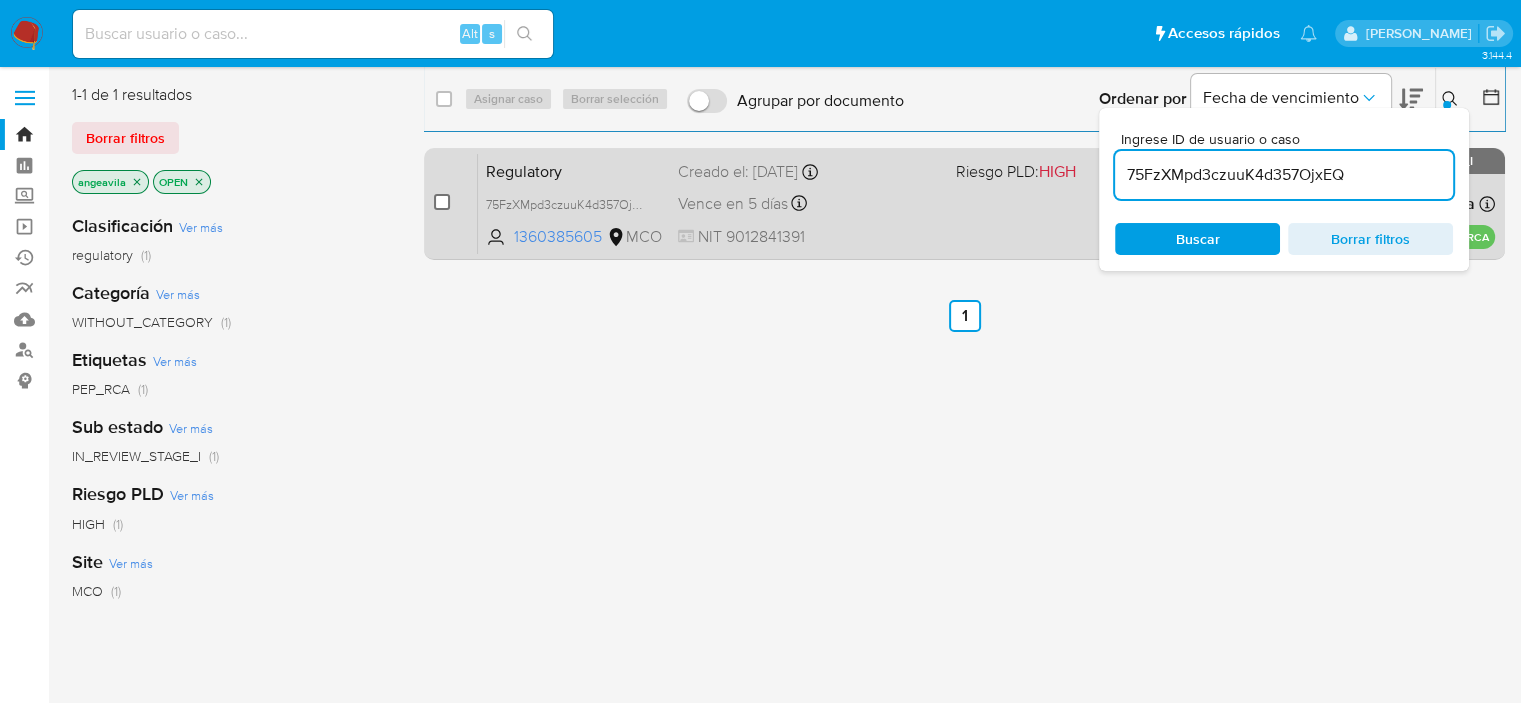 click at bounding box center (442, 202) 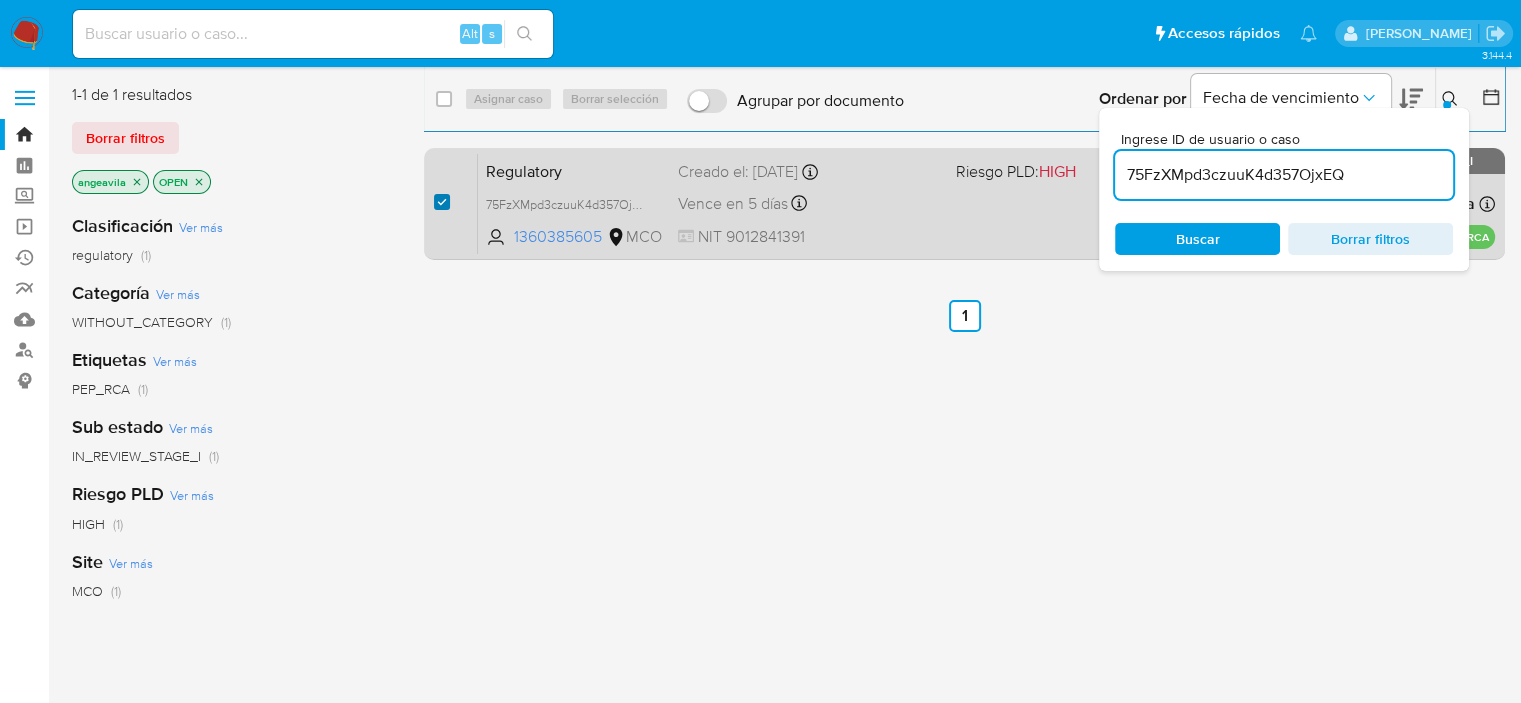 checkbox on "true" 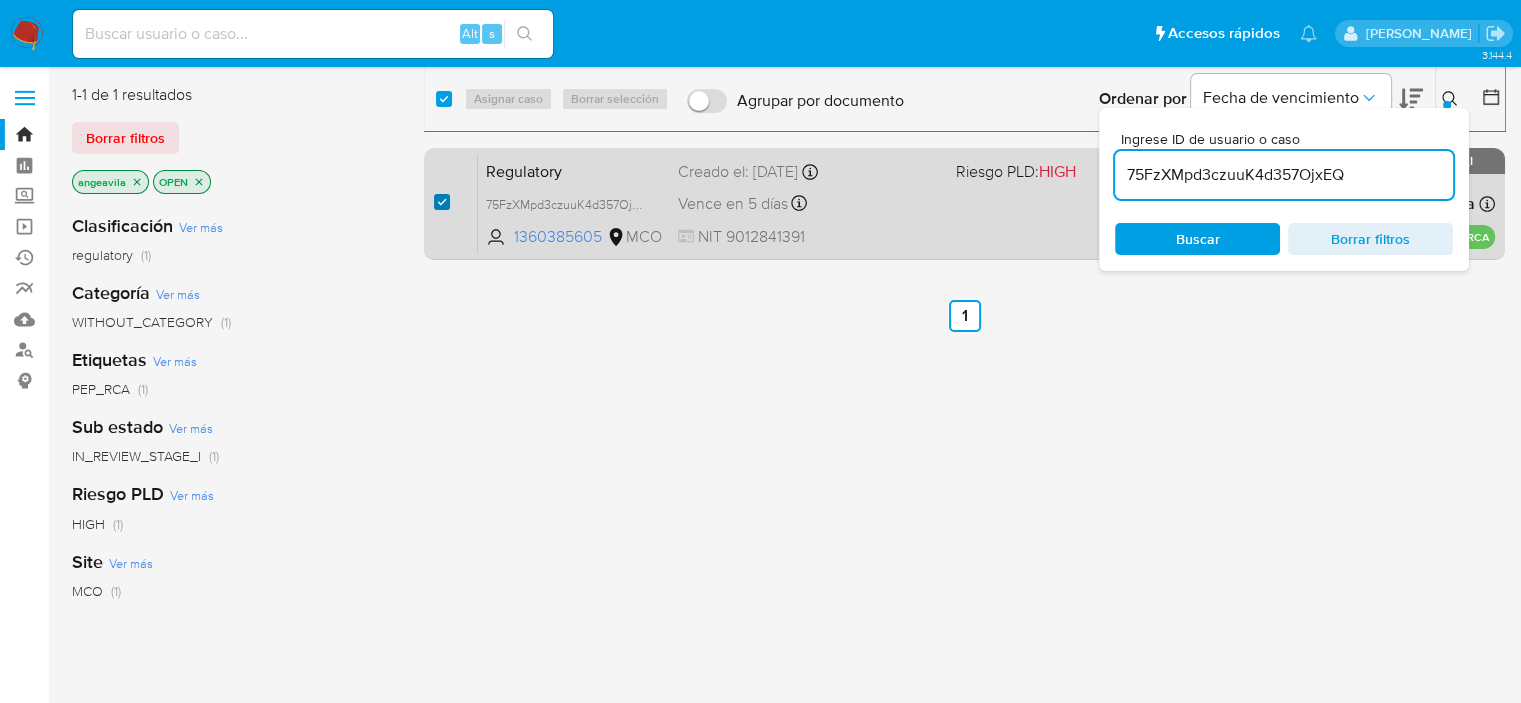 checkbox on "true" 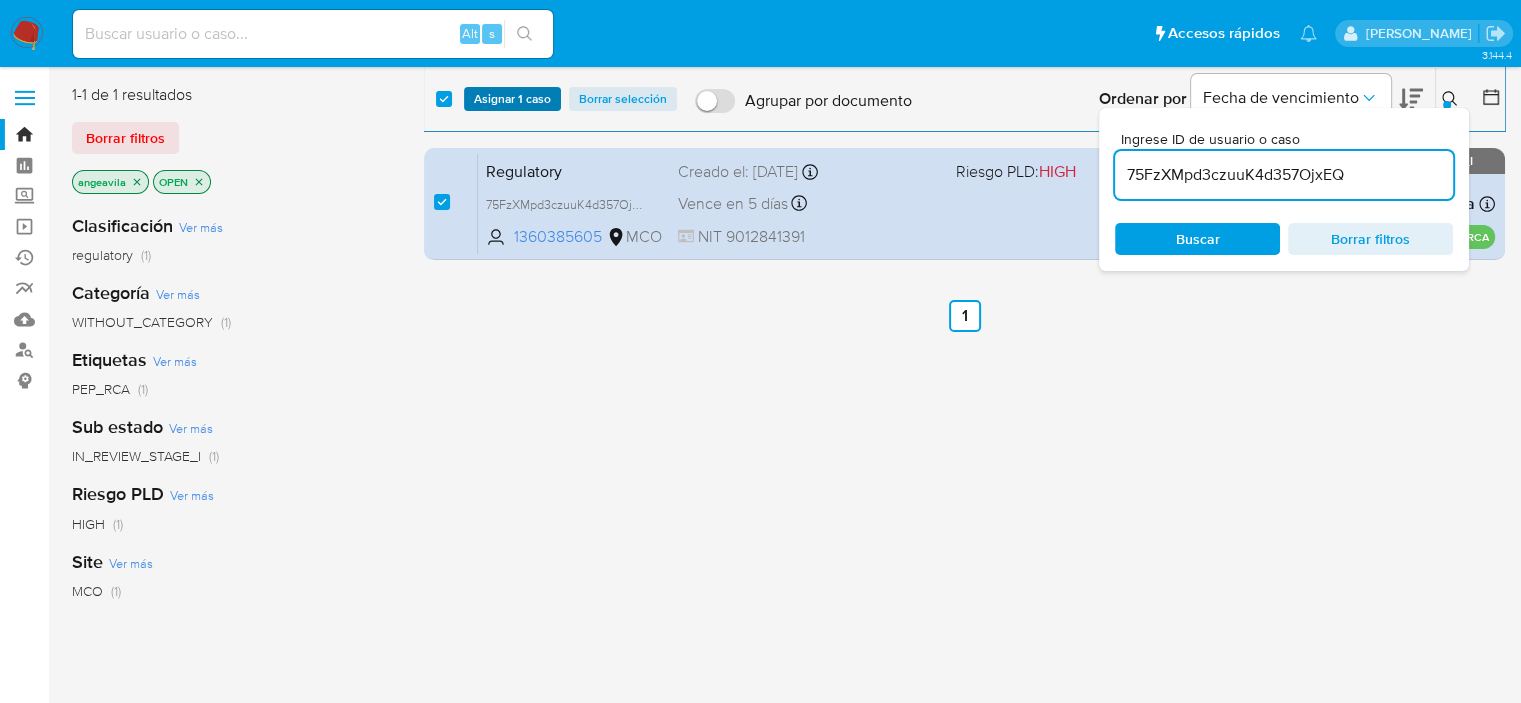 click on "Asignar 1 caso" at bounding box center (512, 99) 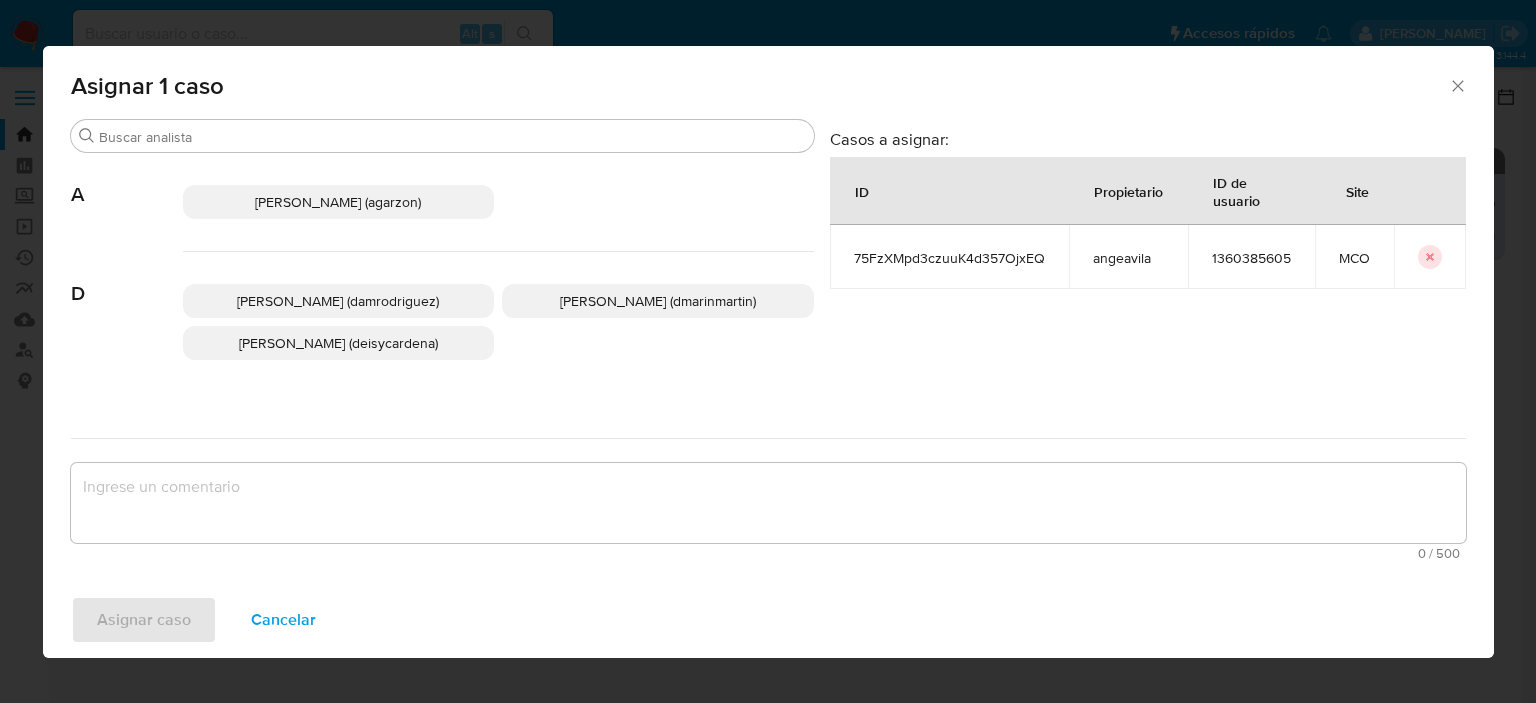 click on "Andres David Garzon Rincon (agarzon)" at bounding box center [338, 202] 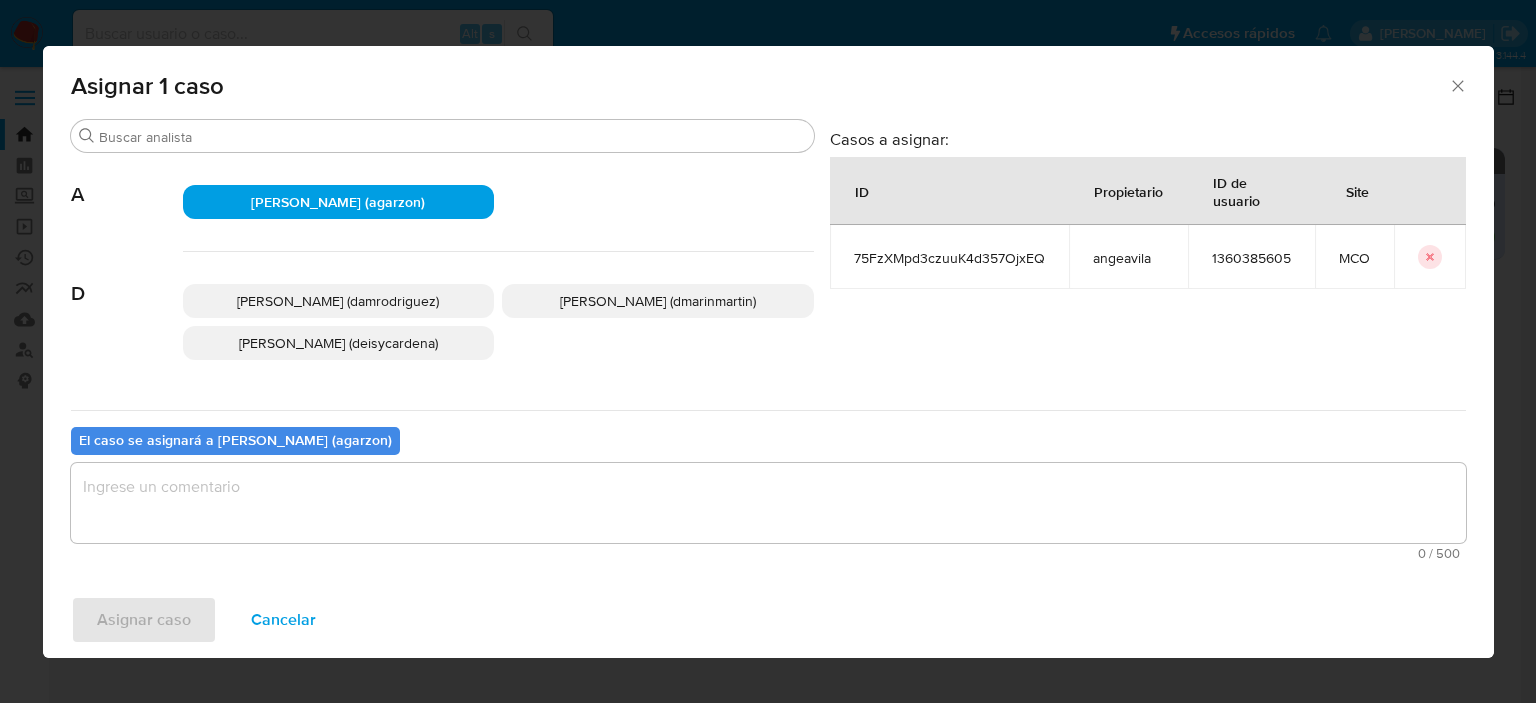 click at bounding box center [768, 503] 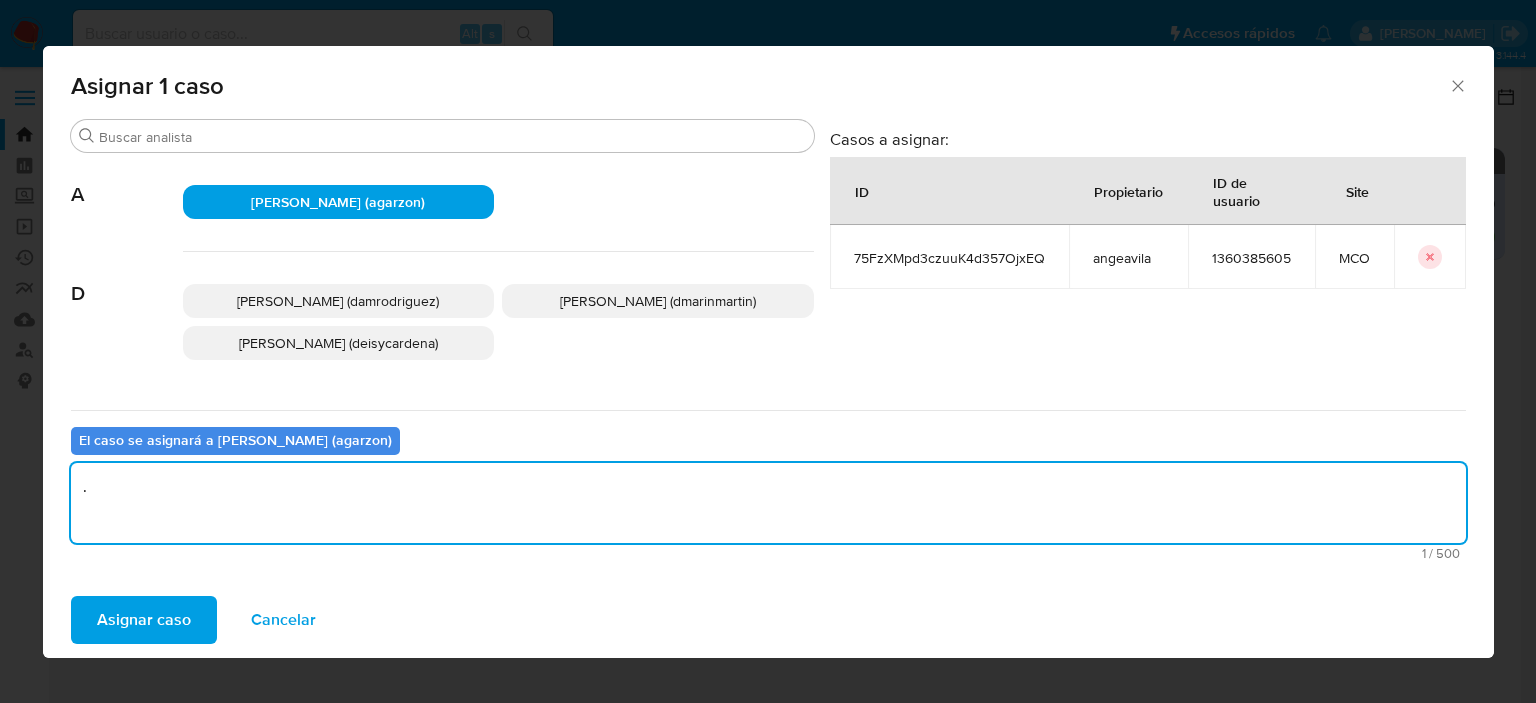 type on "." 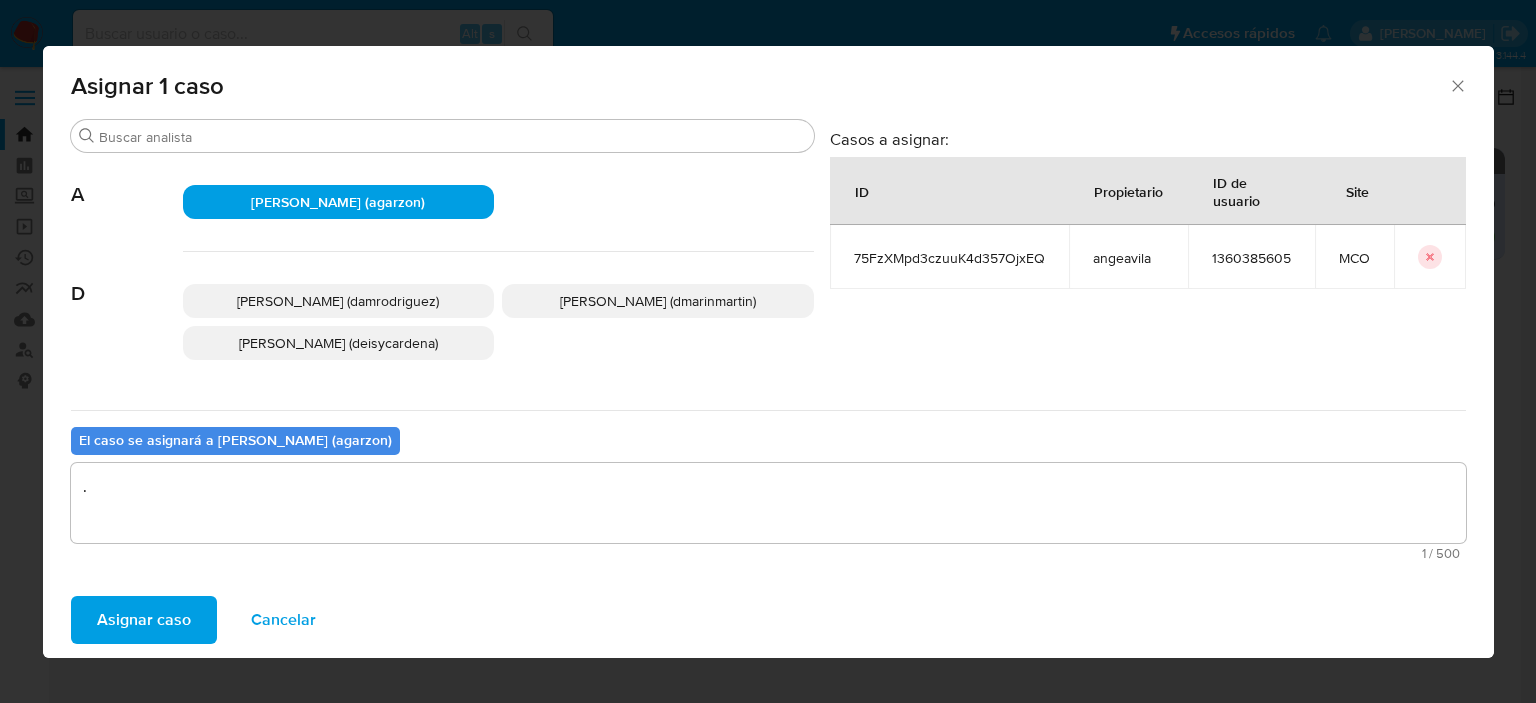 click on "Asignar caso Cancelar" at bounding box center (768, 620) 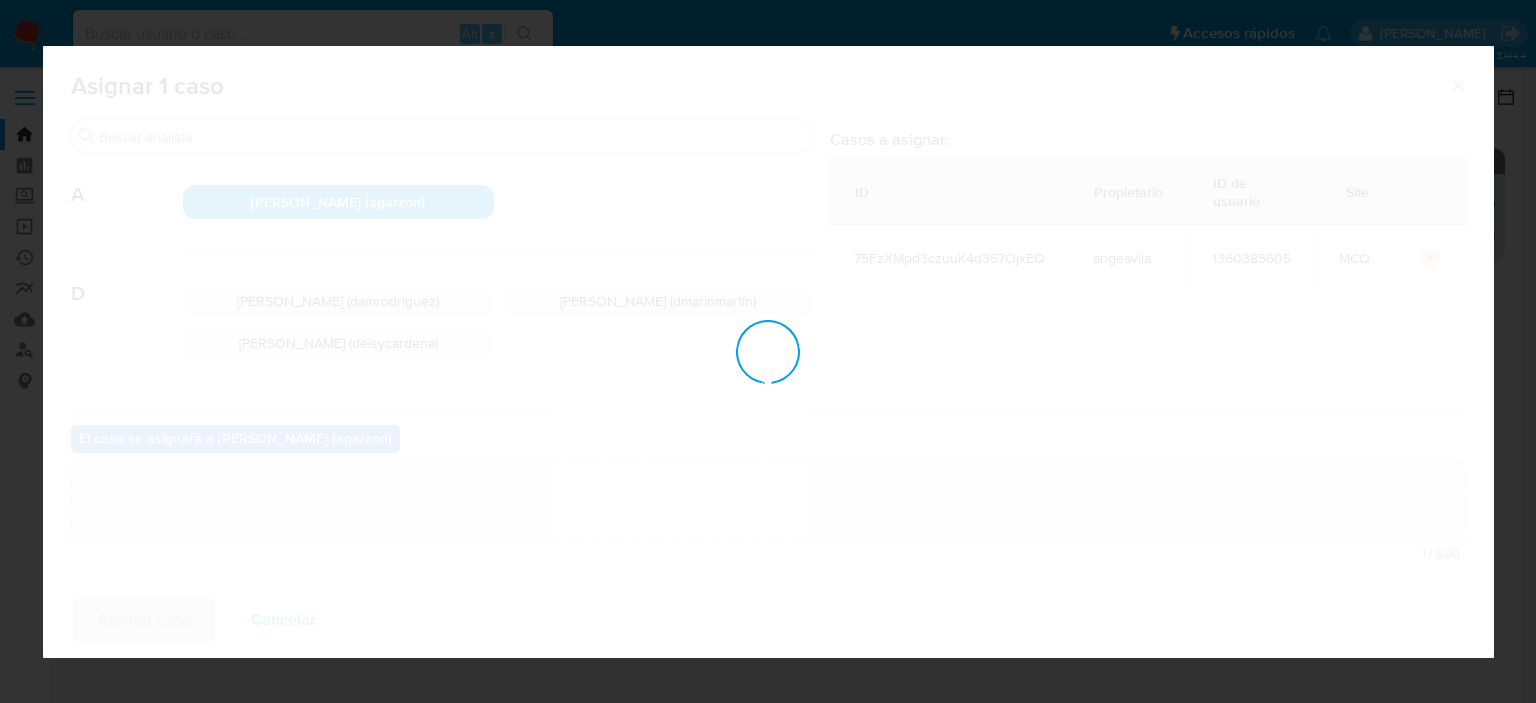 type 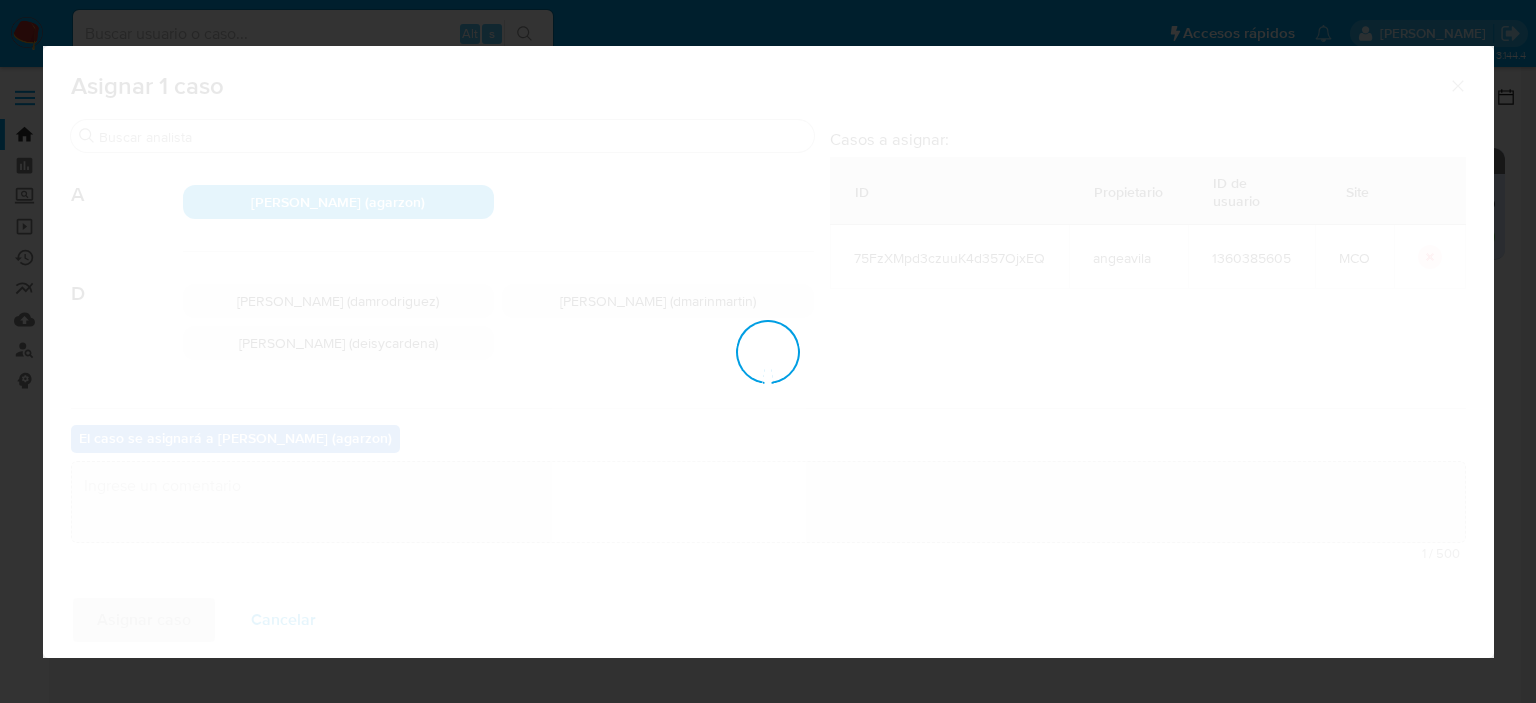 checkbox on "false" 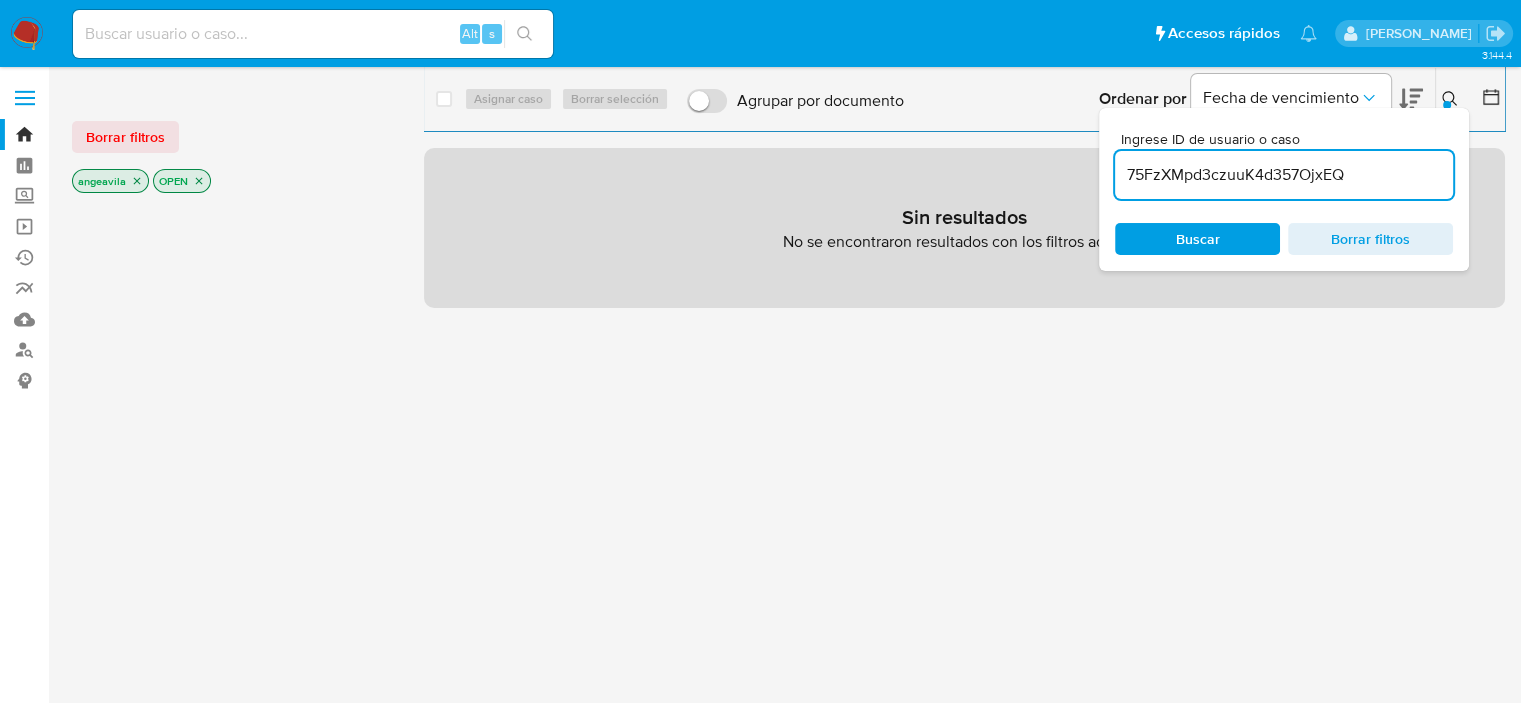 click at bounding box center [27, 34] 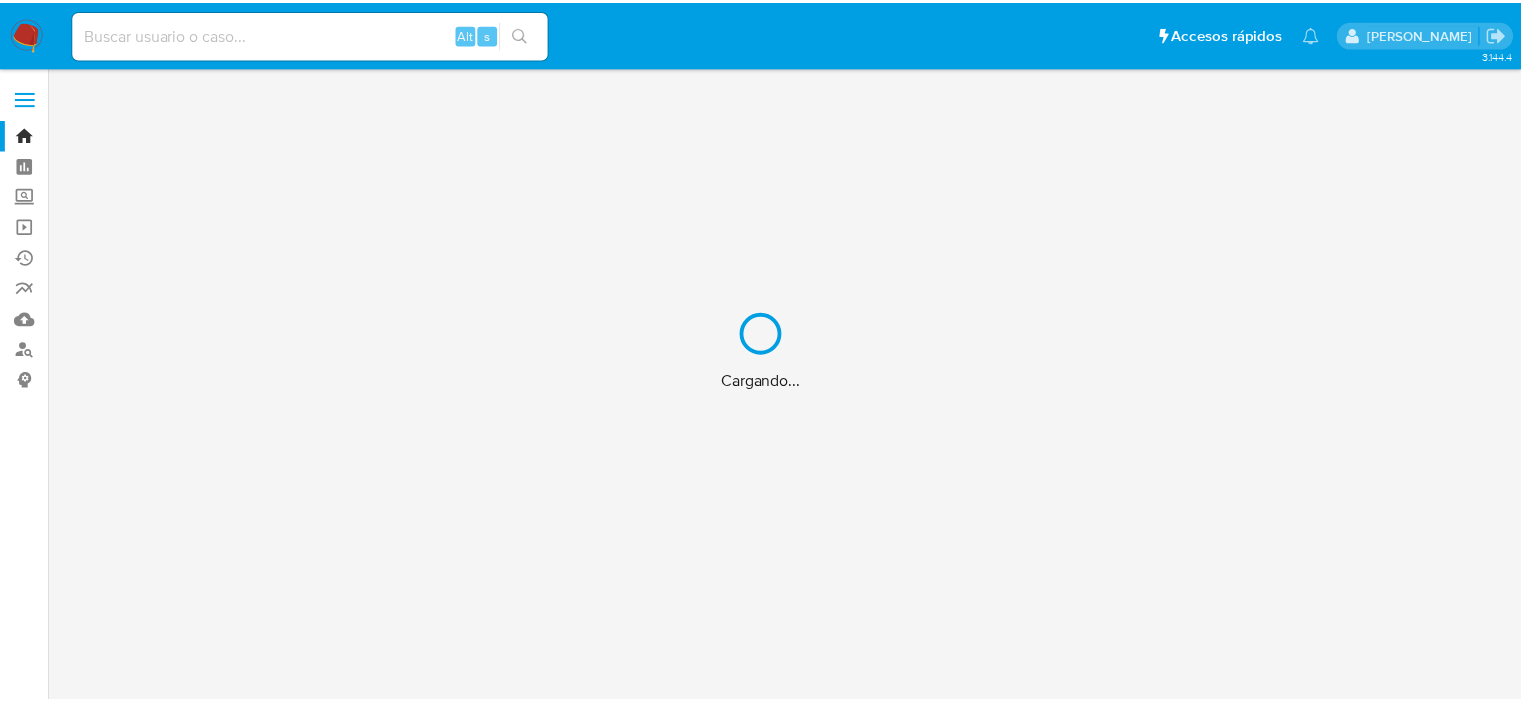 scroll, scrollTop: 0, scrollLeft: 0, axis: both 